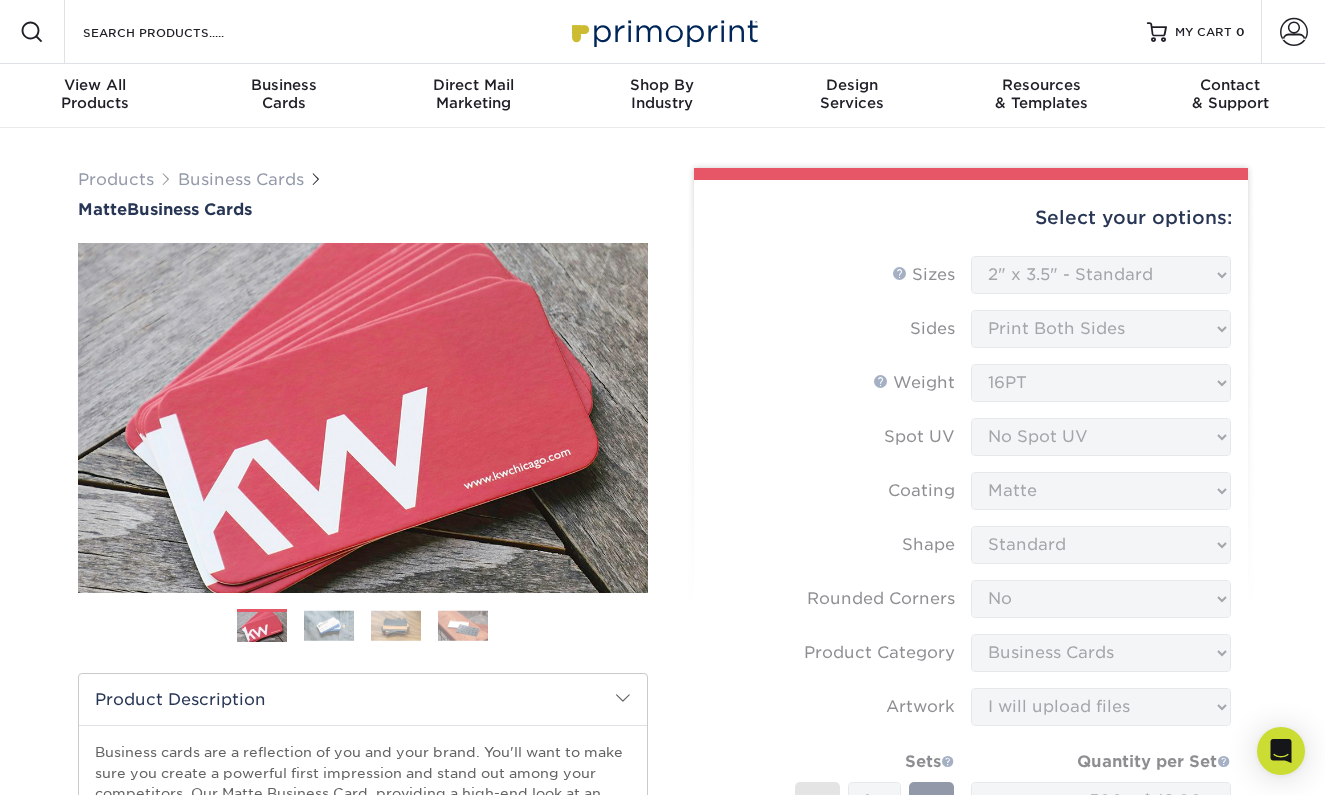 select on "2.00x3.50" 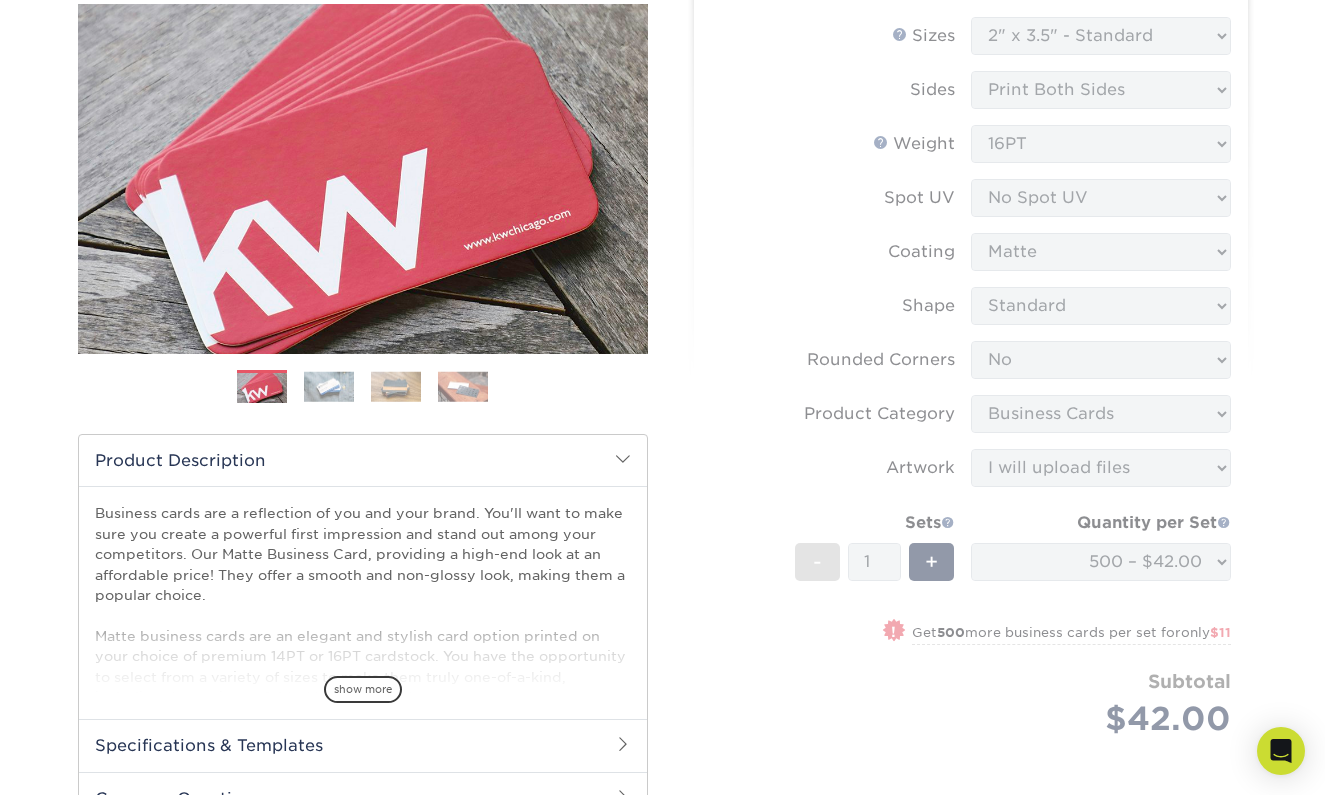 scroll, scrollTop: 240, scrollLeft: 0, axis: vertical 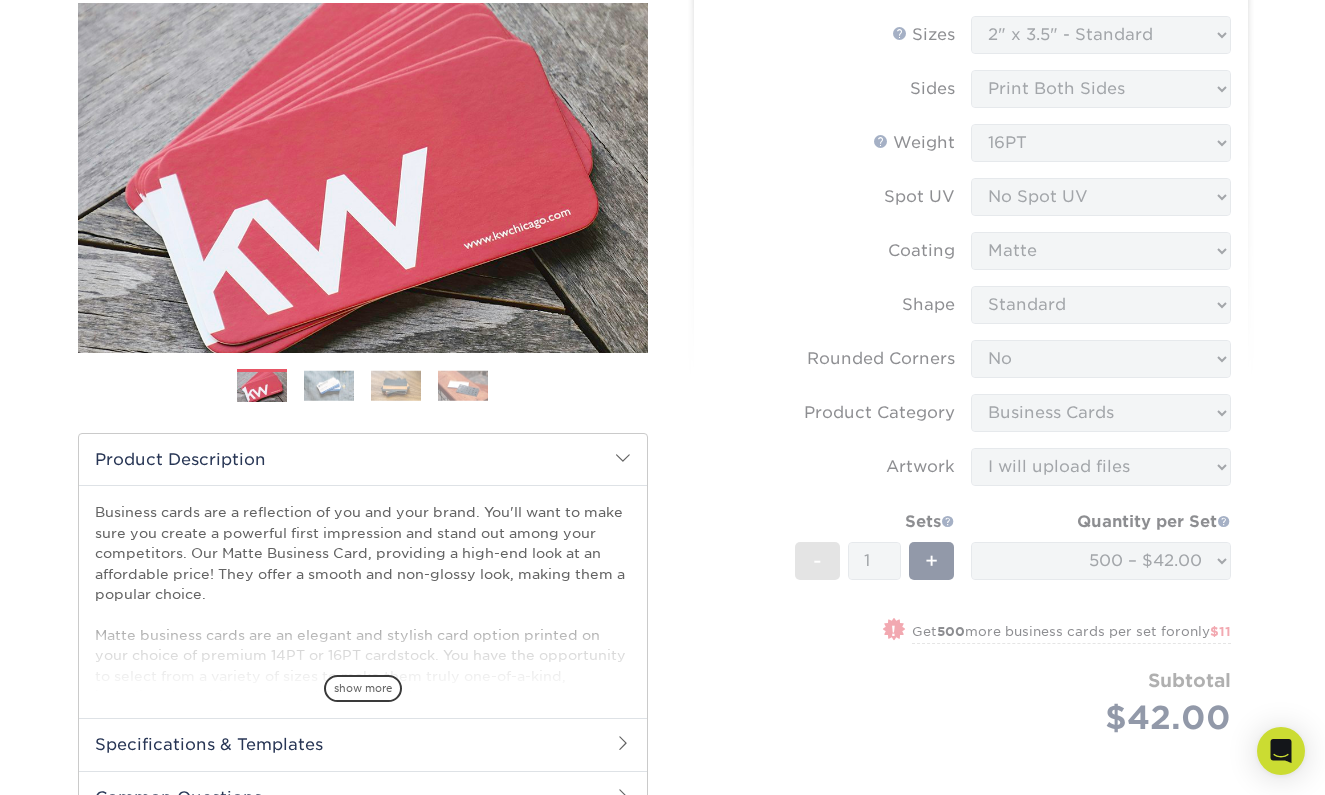 click on "Select your options:
Sizes Help Sizes
Please Select 1.5" x 3.5"  - Mini -" at bounding box center (963, 414) 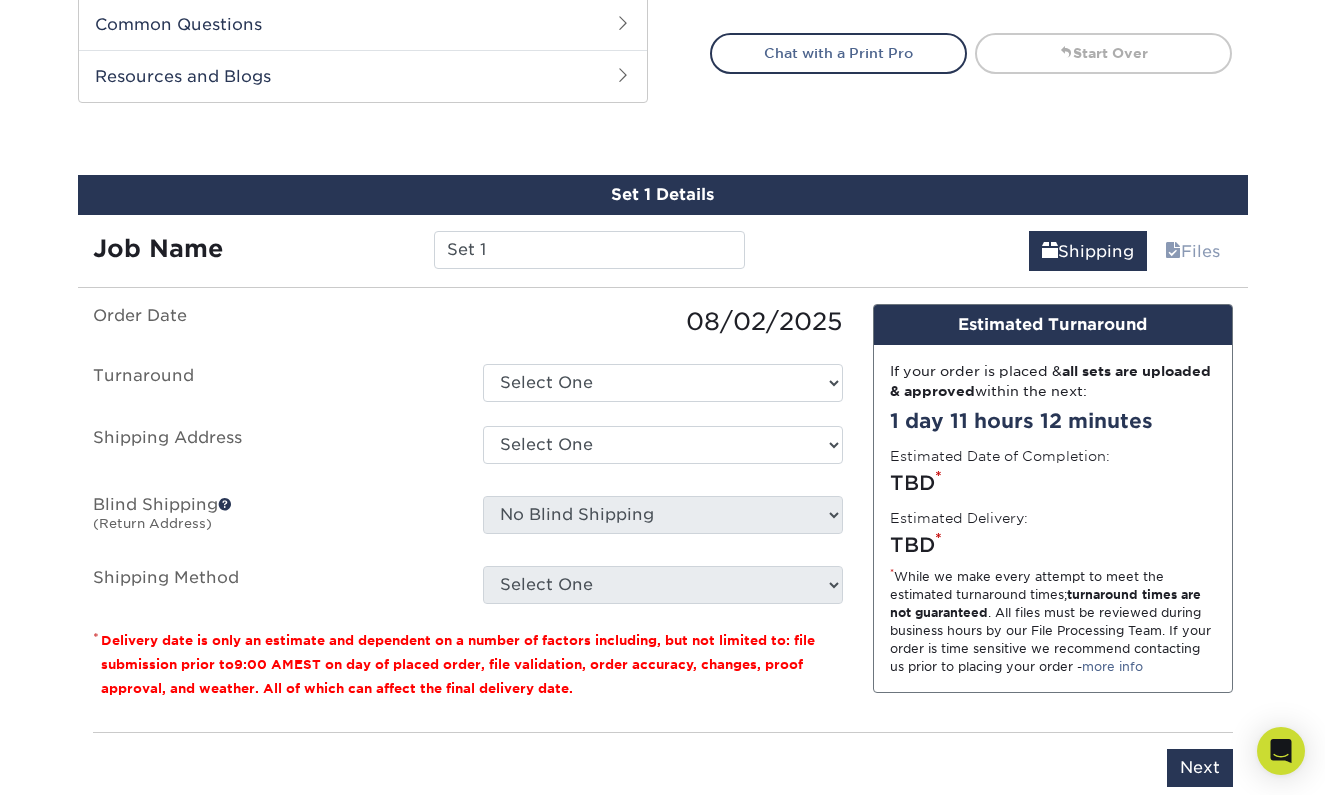 scroll, scrollTop: 1075, scrollLeft: 0, axis: vertical 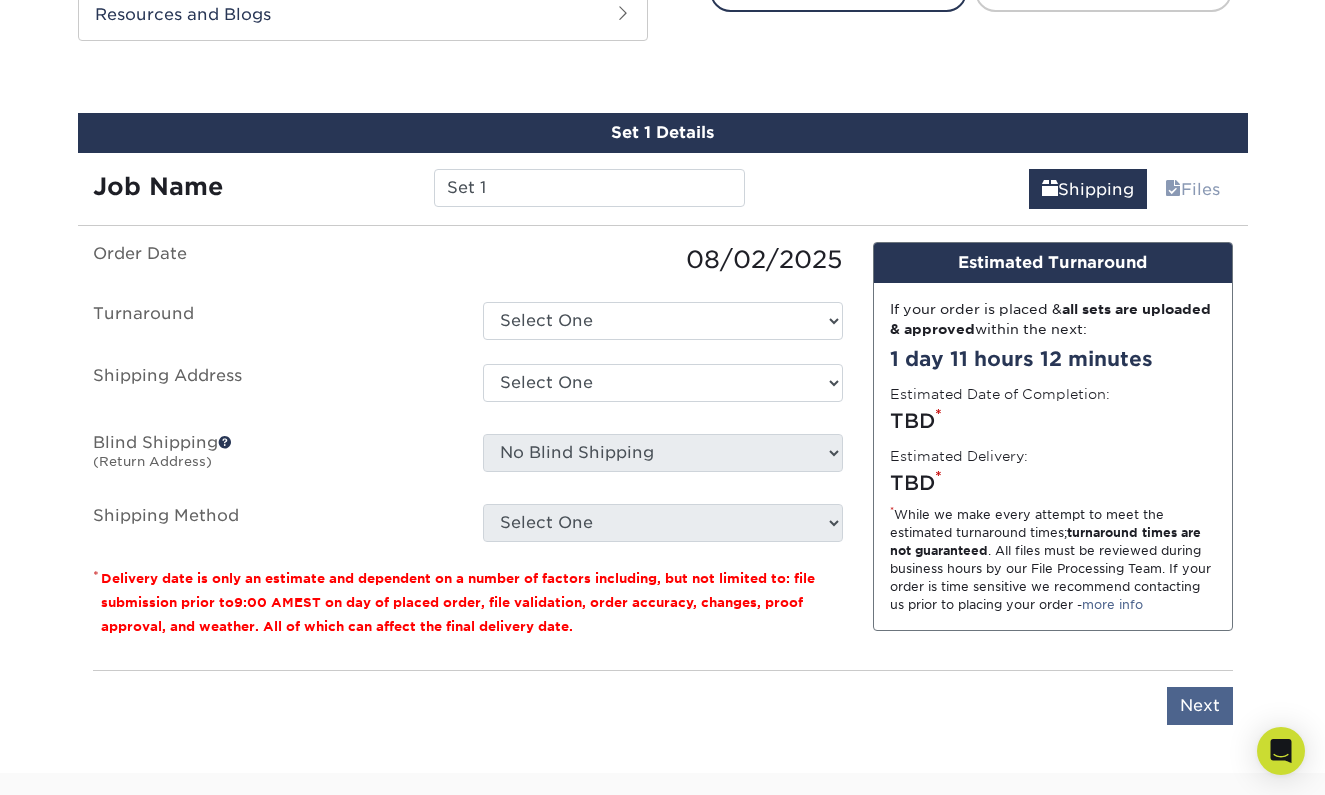 click on "Next" at bounding box center (1200, 706) 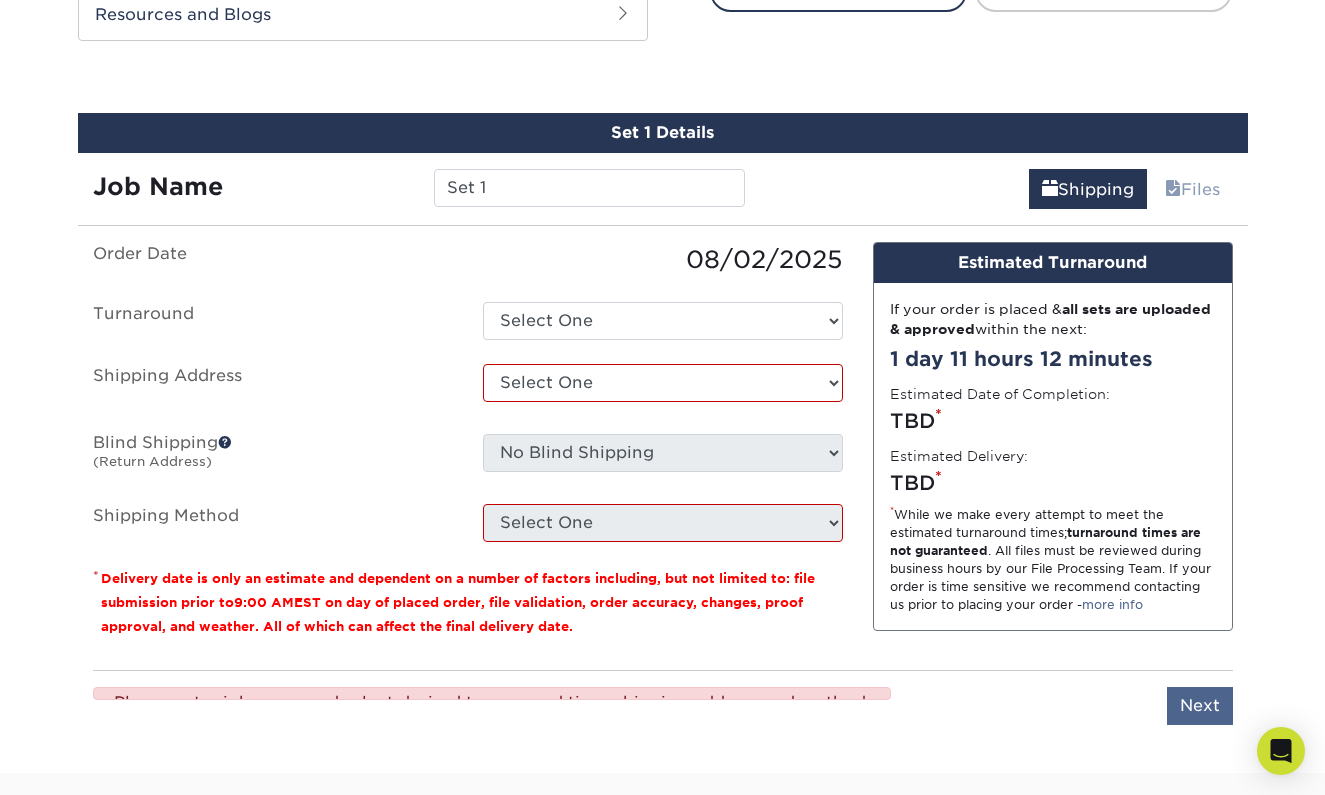 type on "Next" 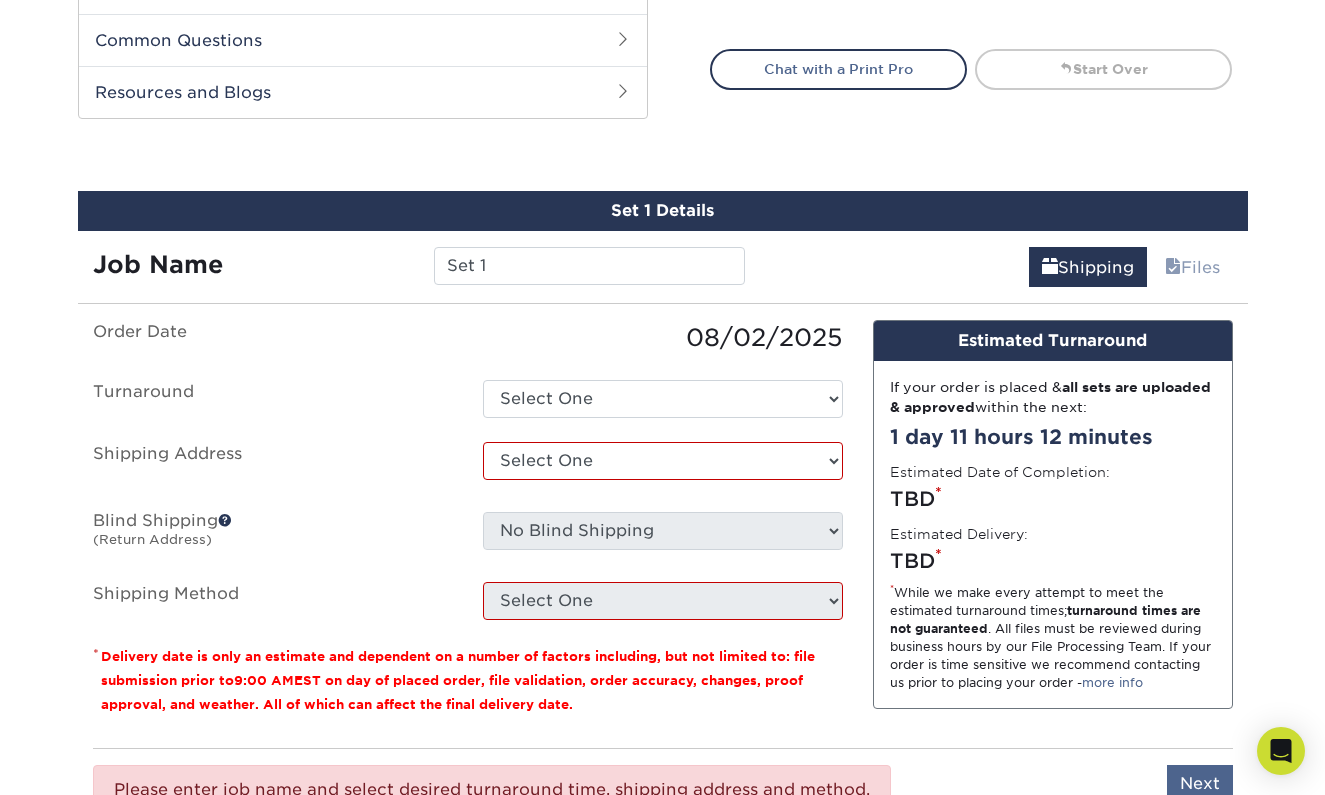 scroll, scrollTop: 993, scrollLeft: 0, axis: vertical 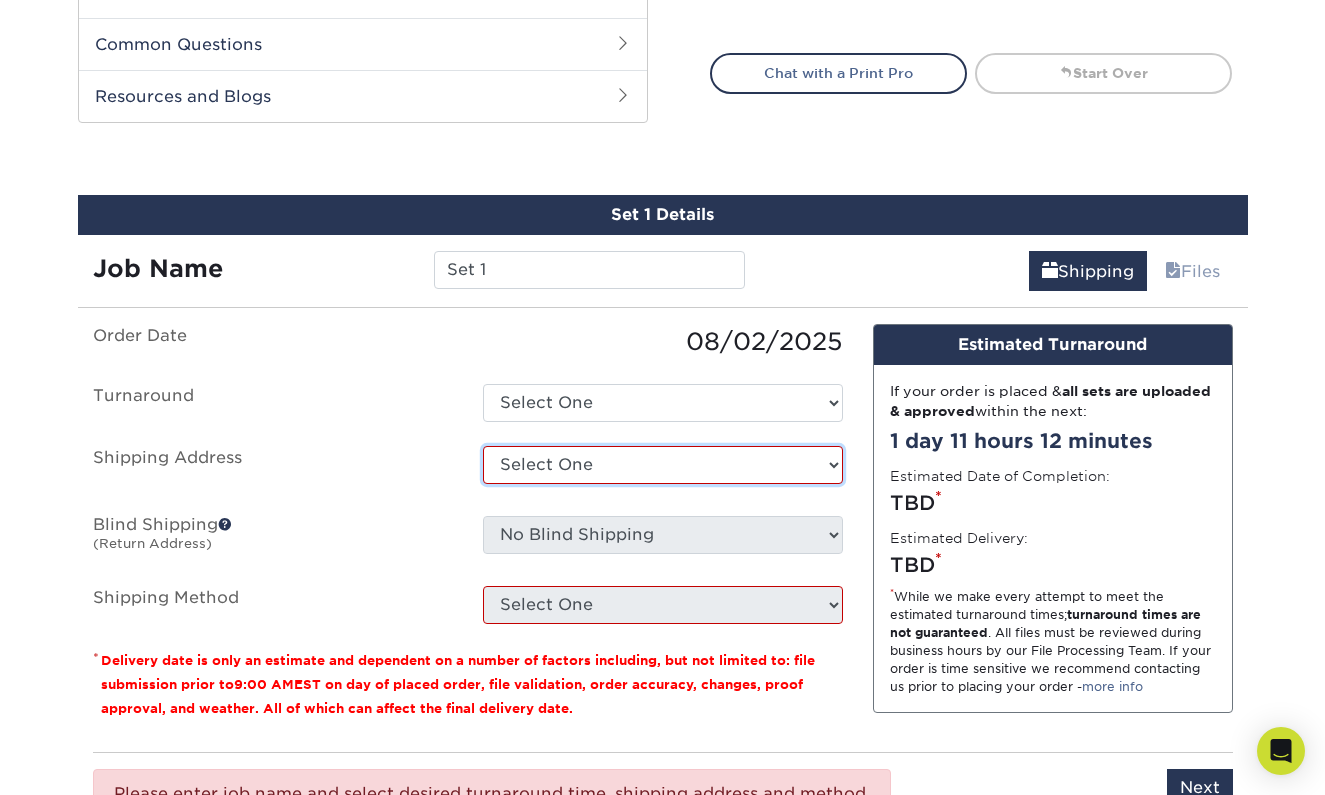 select on "newaddress" 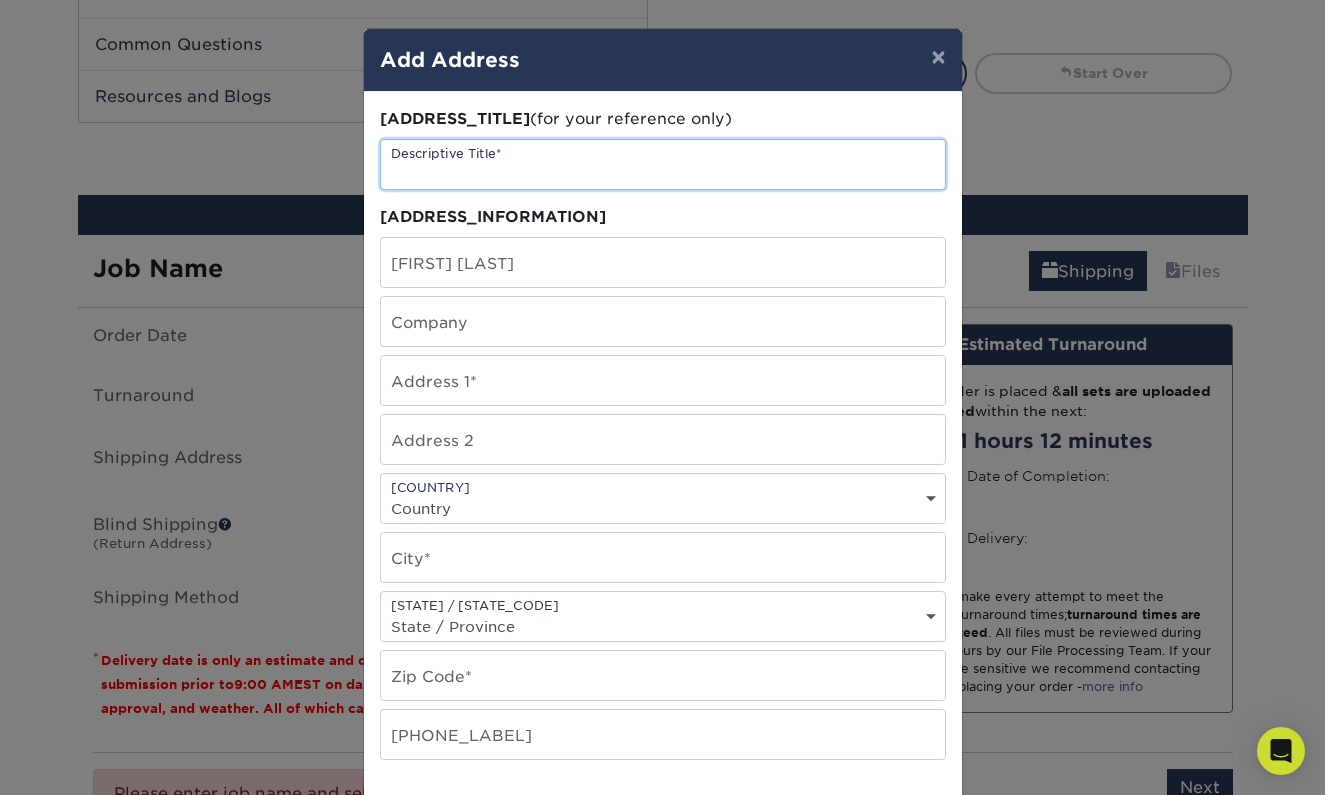 click at bounding box center [663, 164] 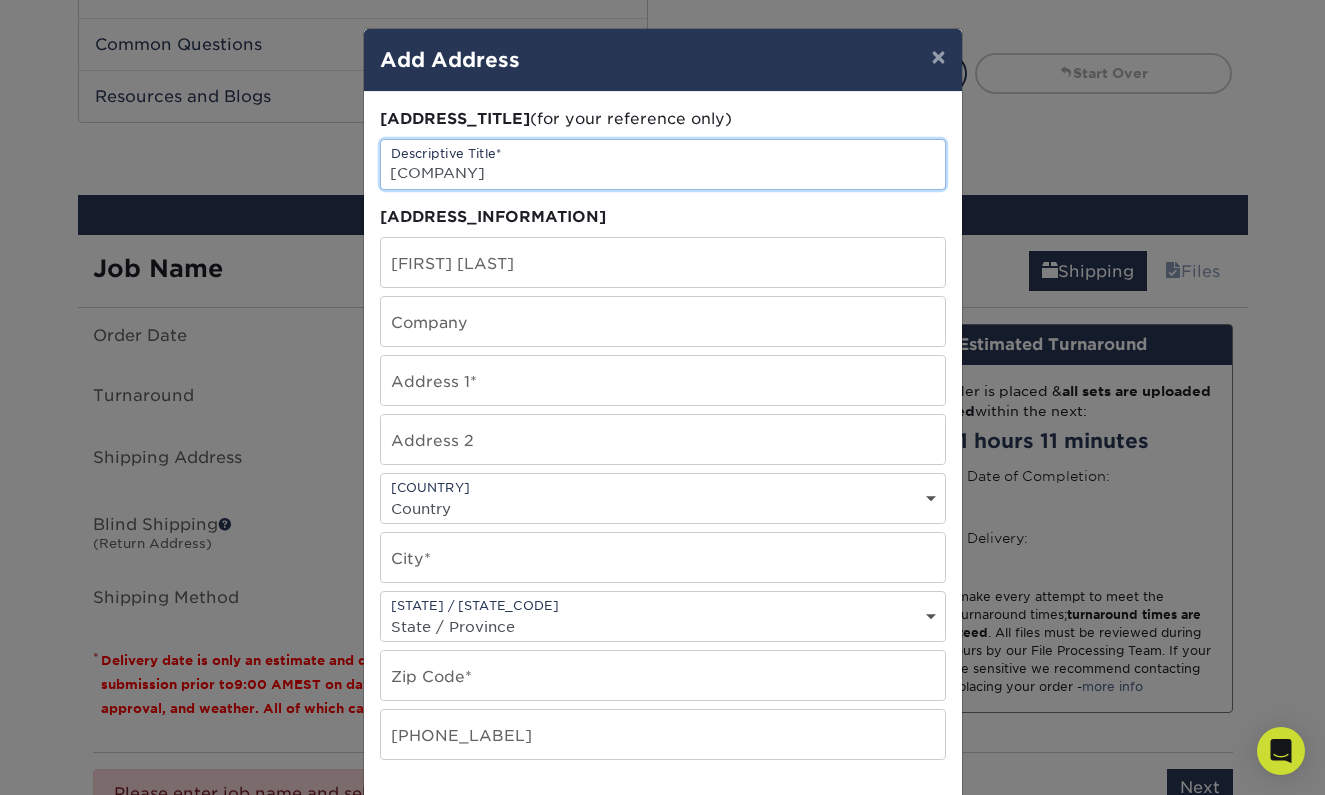 click on "ARTWALK" at bounding box center (663, 164) 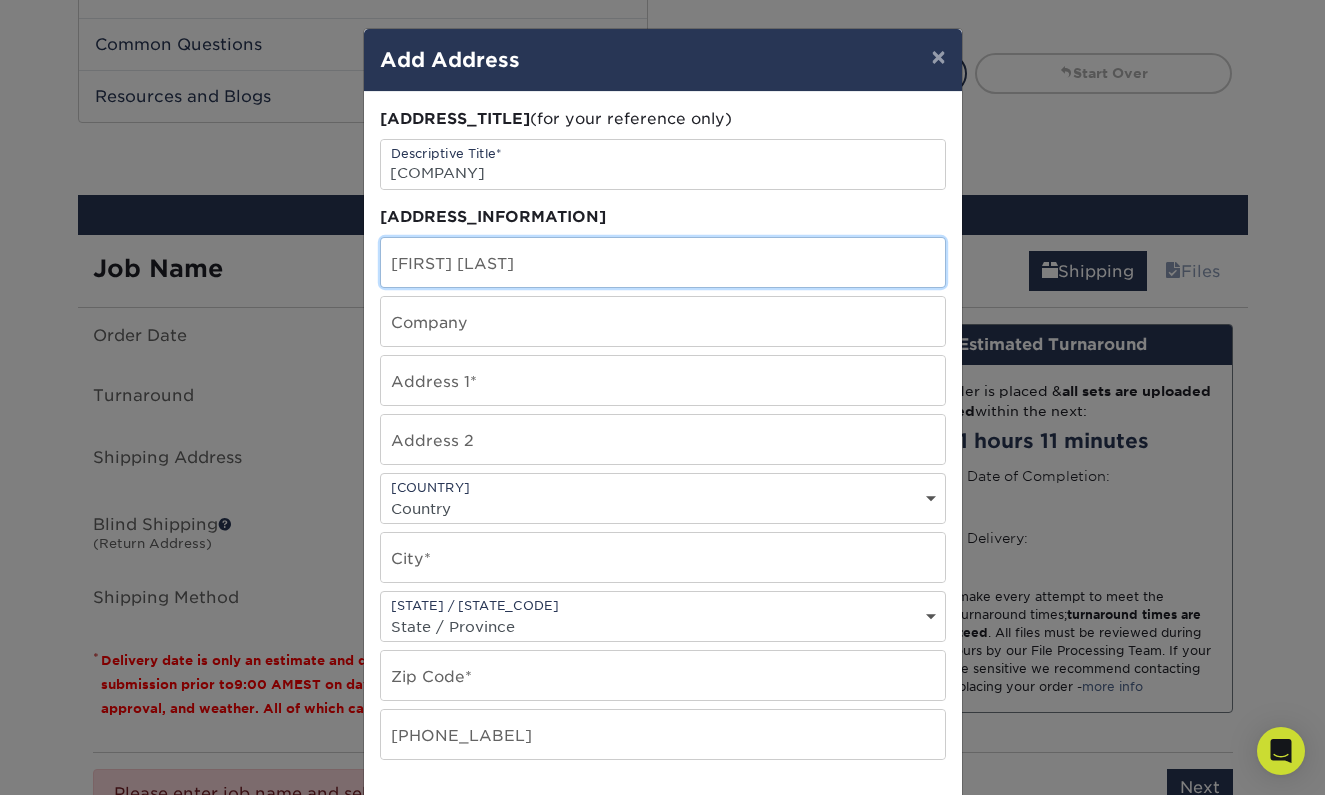 click at bounding box center (663, 262) 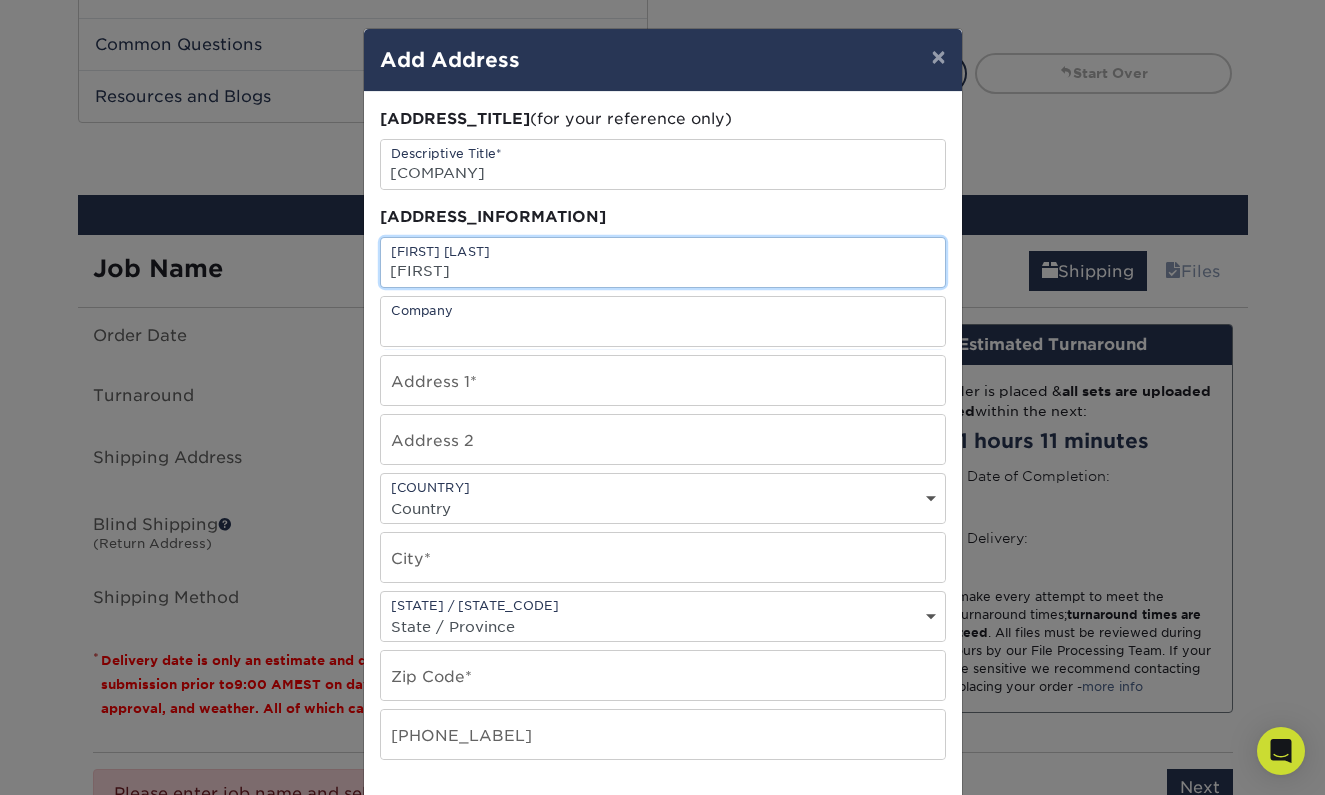click on "John" at bounding box center (663, 262) 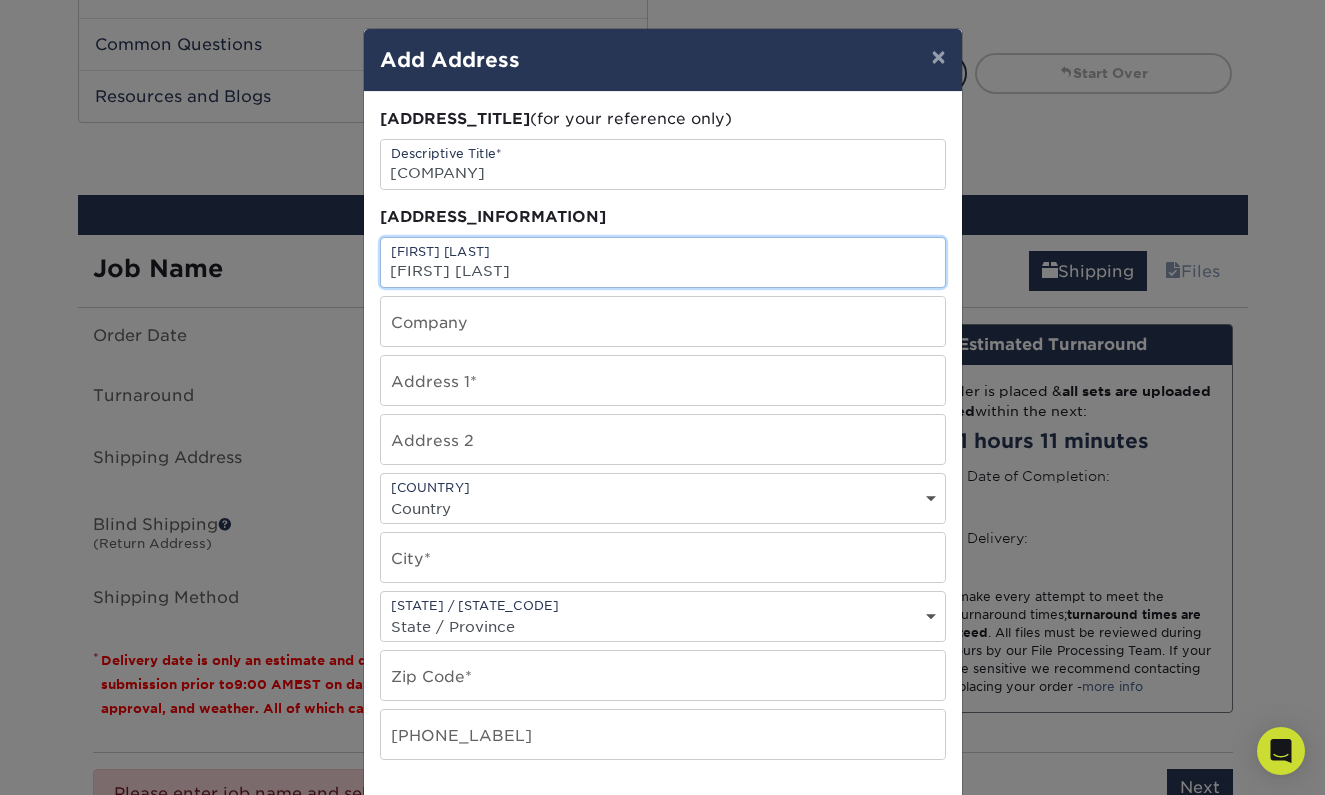 type on "John Haag" 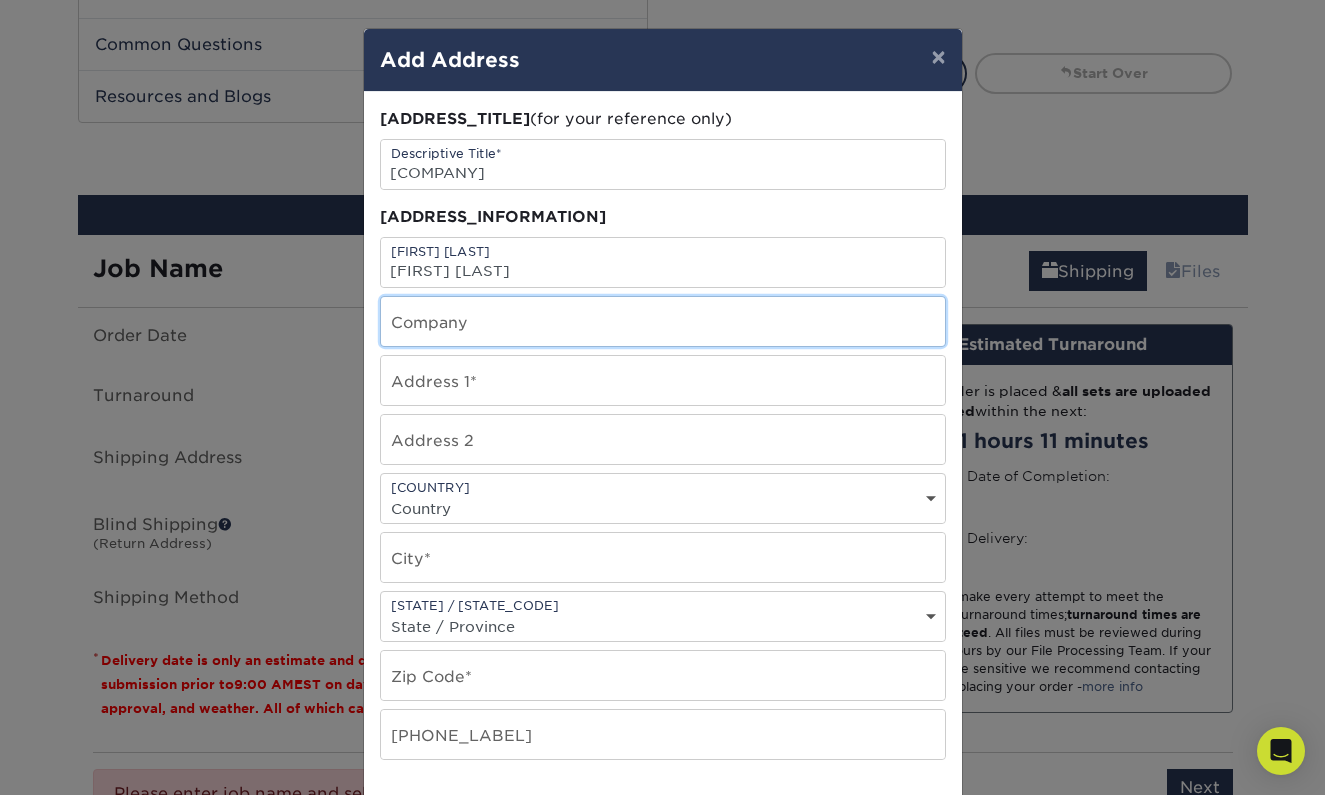 click at bounding box center [663, 321] 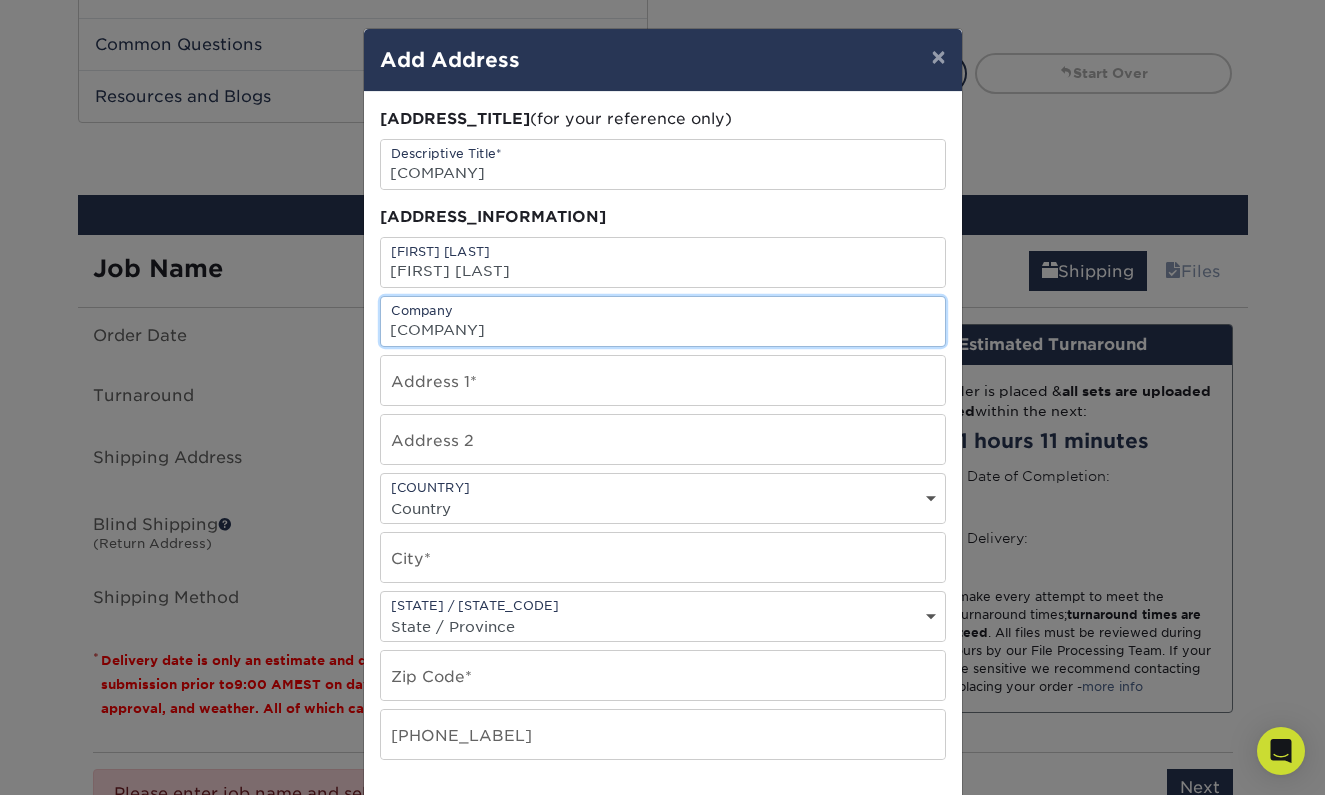 type on "JOHN FOX HAAG" 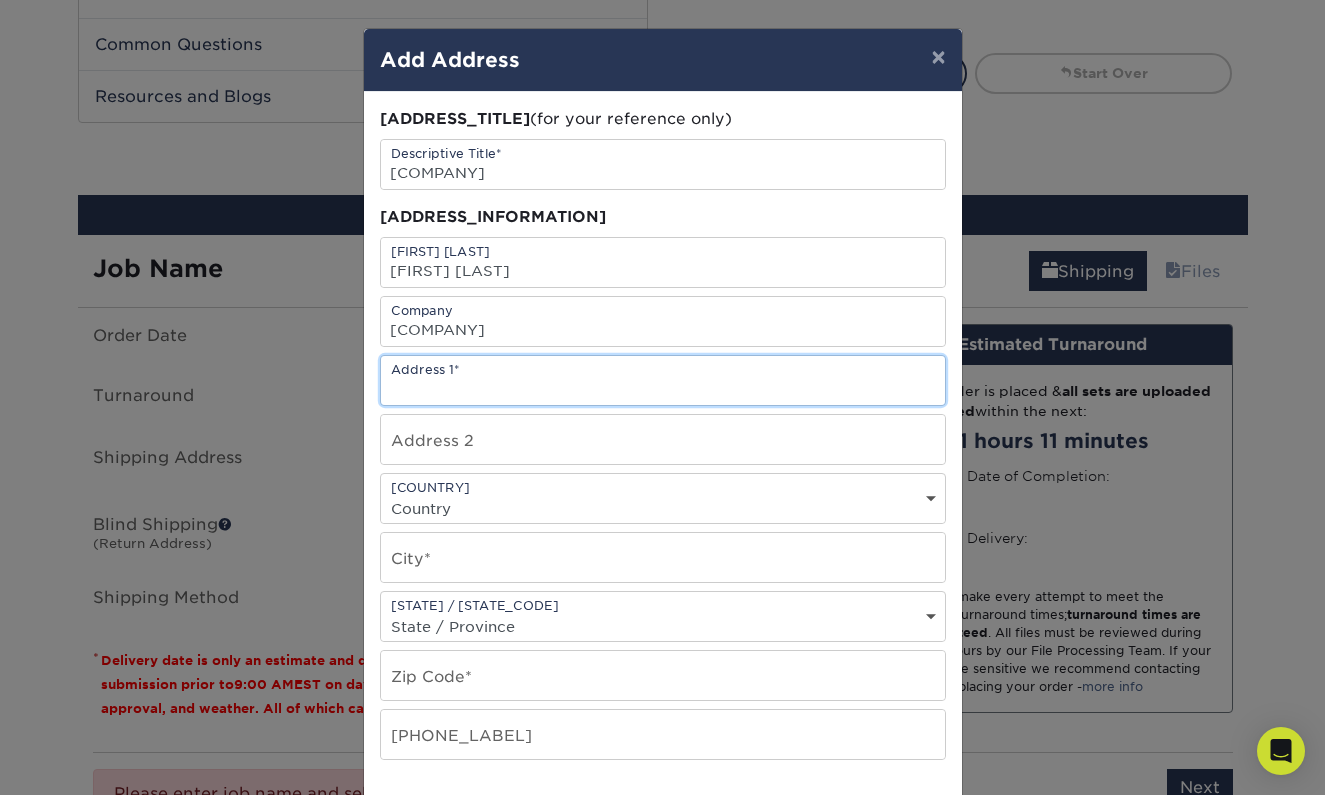 type on "3303 Andreas Hills Drive" 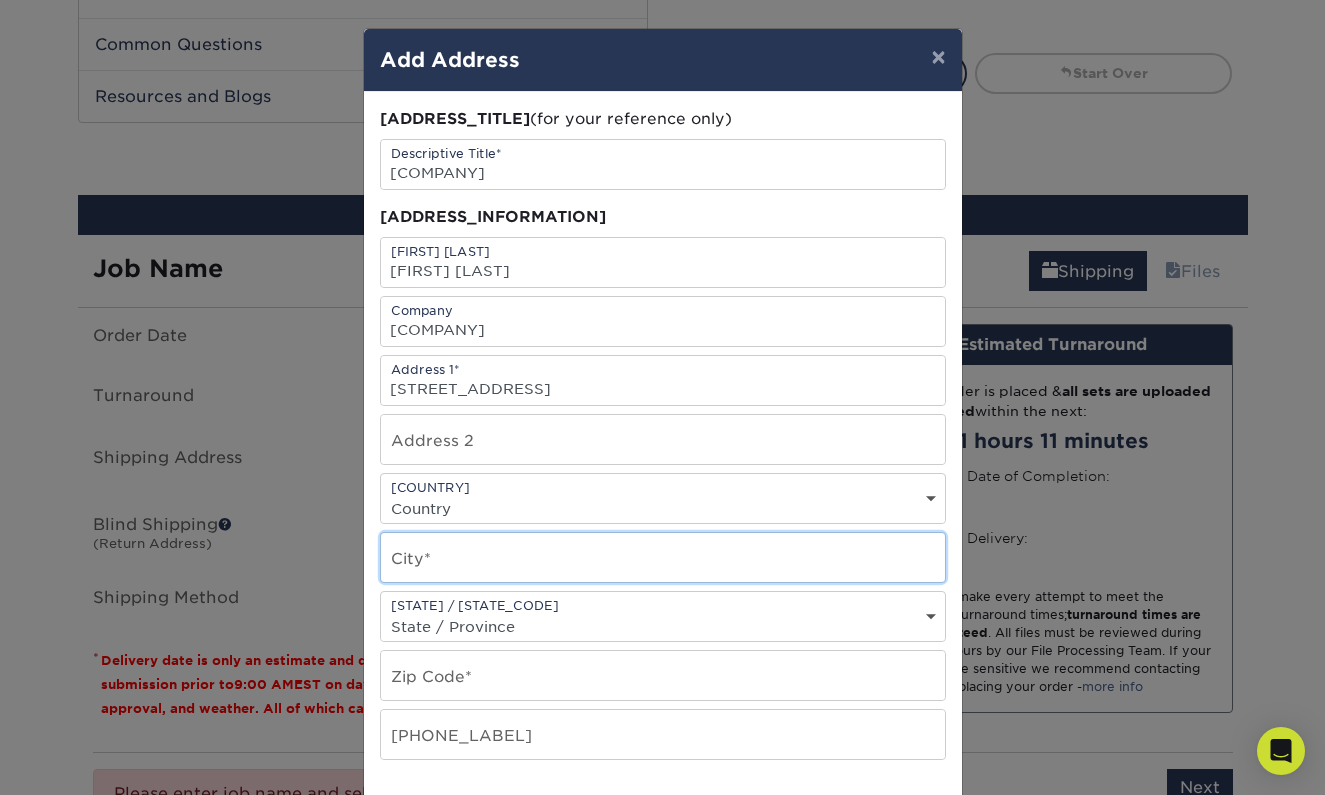 type on "Palm Springs" 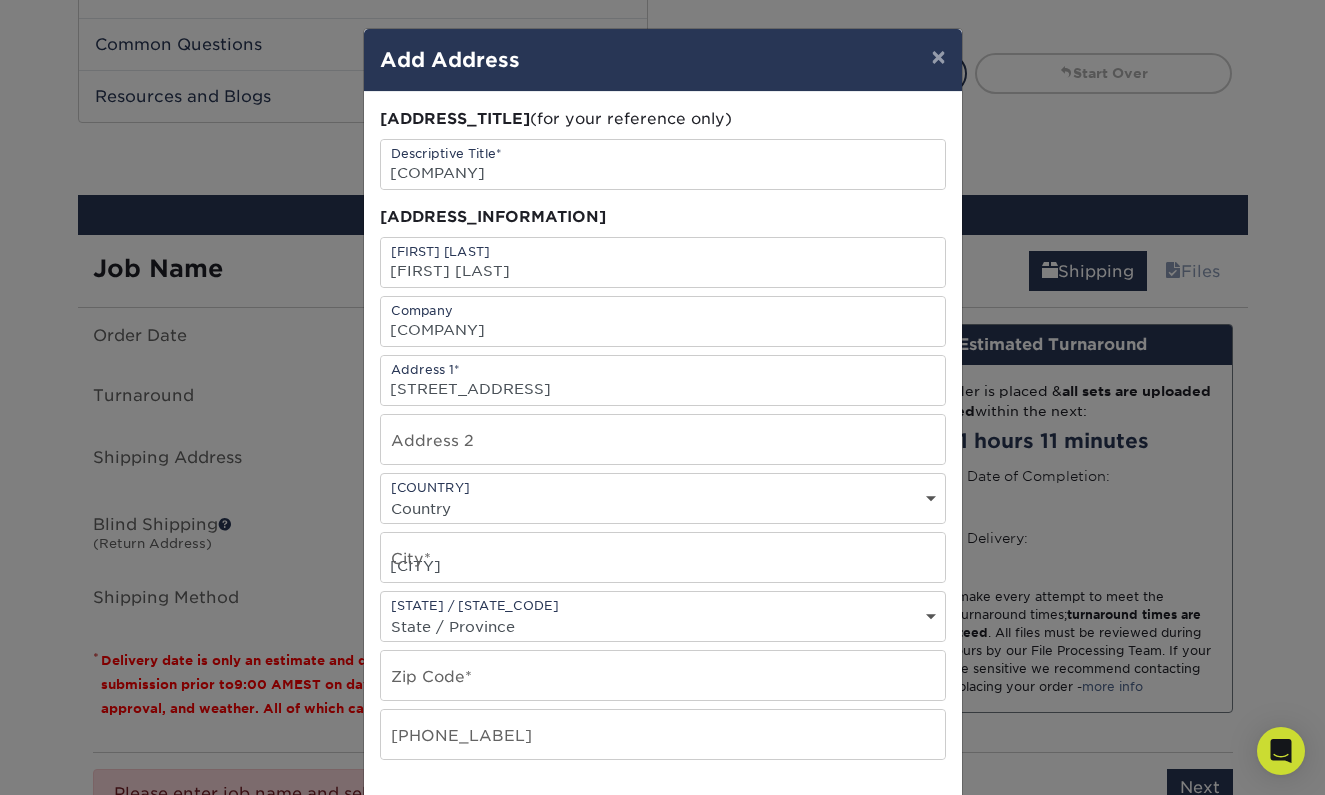 select on "CA" 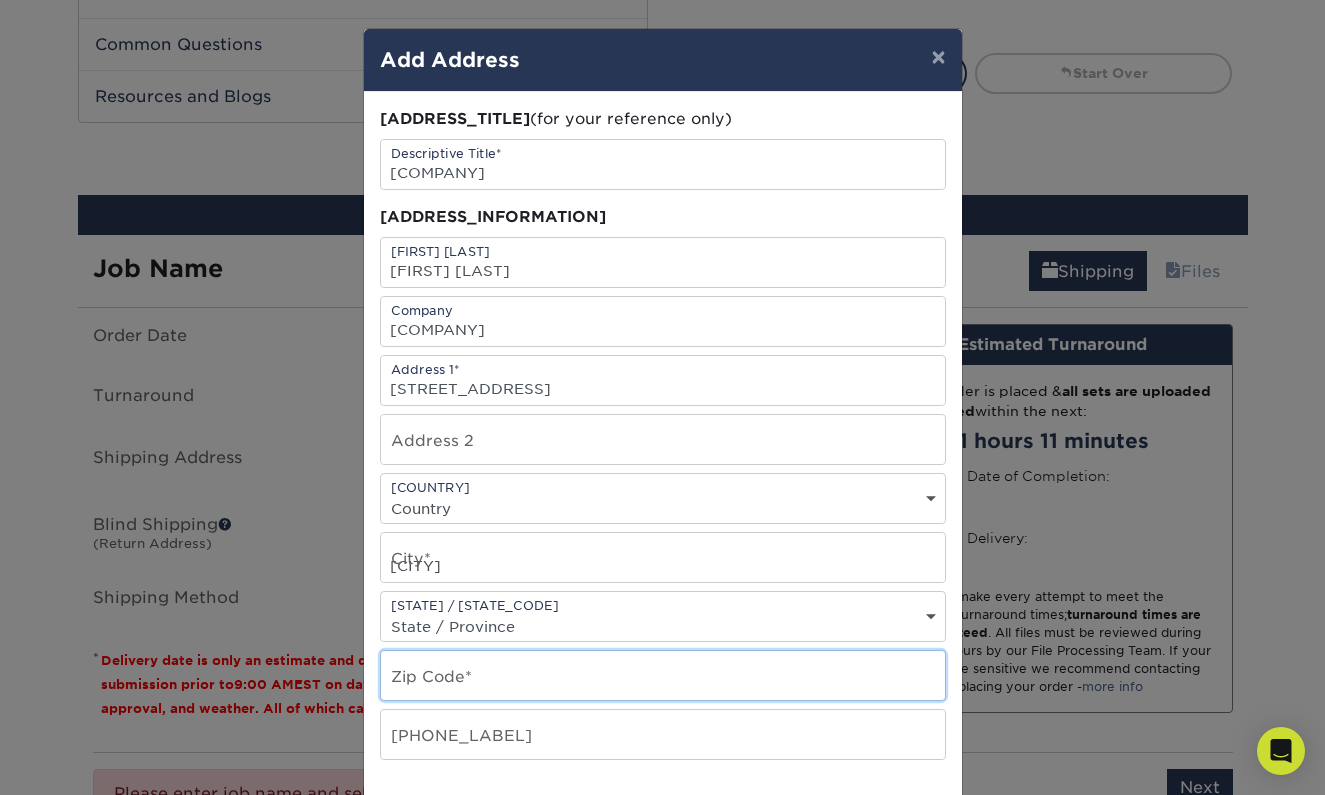 type on "92264" 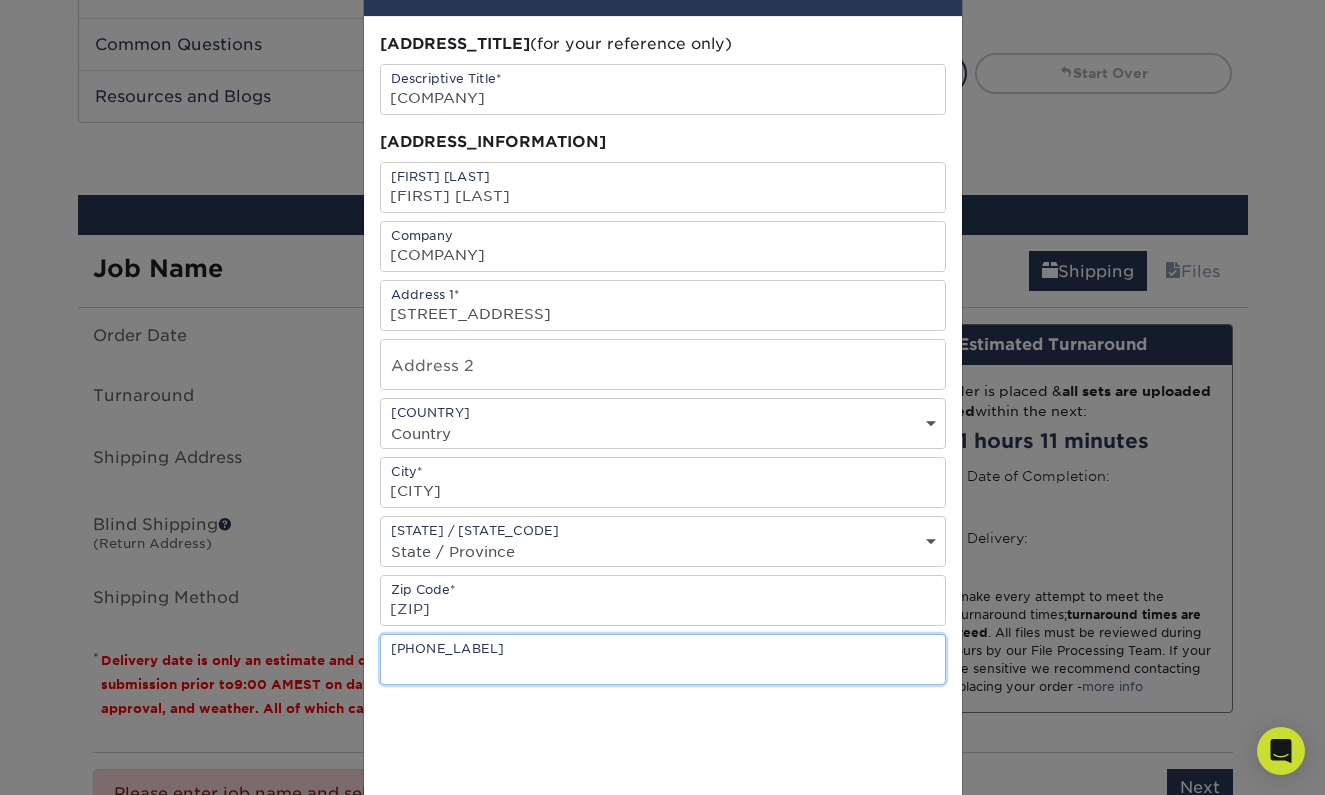 scroll, scrollTop: 110, scrollLeft: 0, axis: vertical 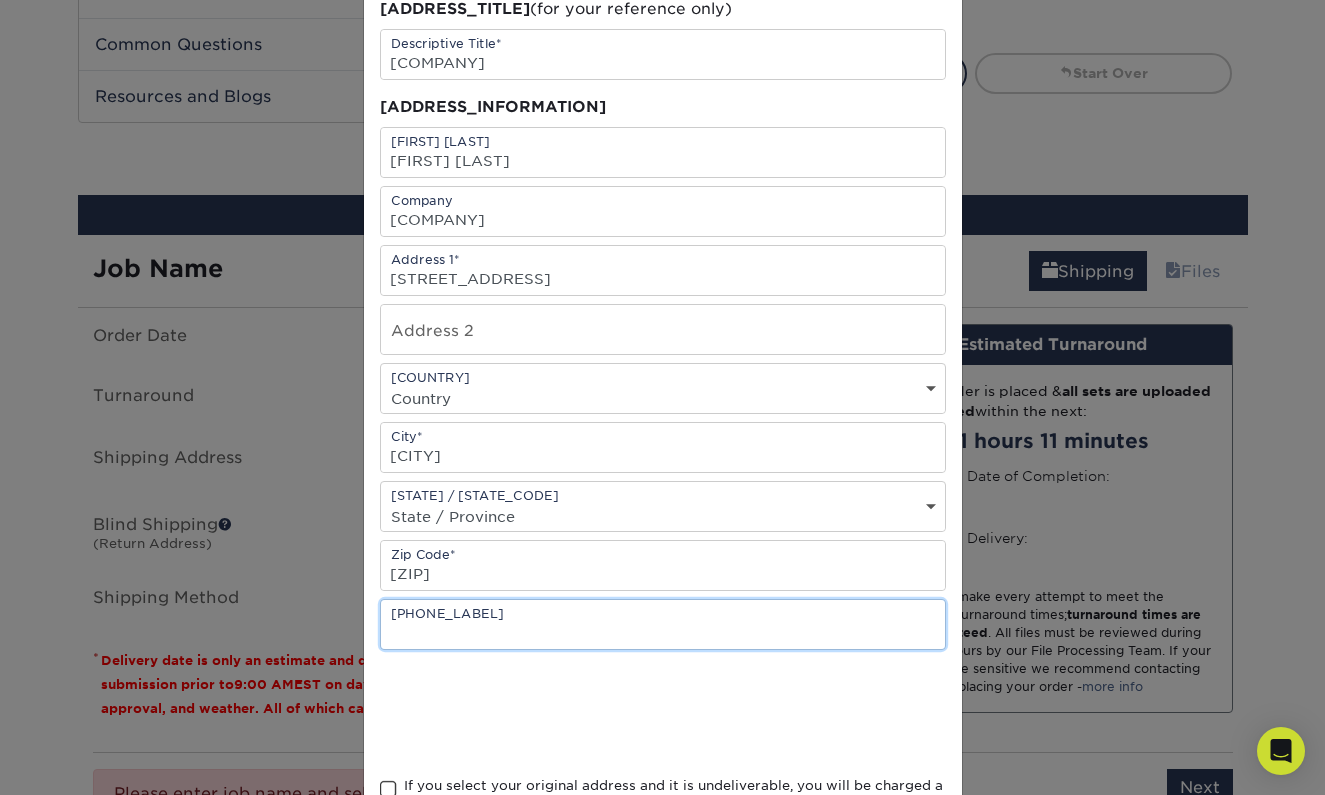 click at bounding box center [663, 624] 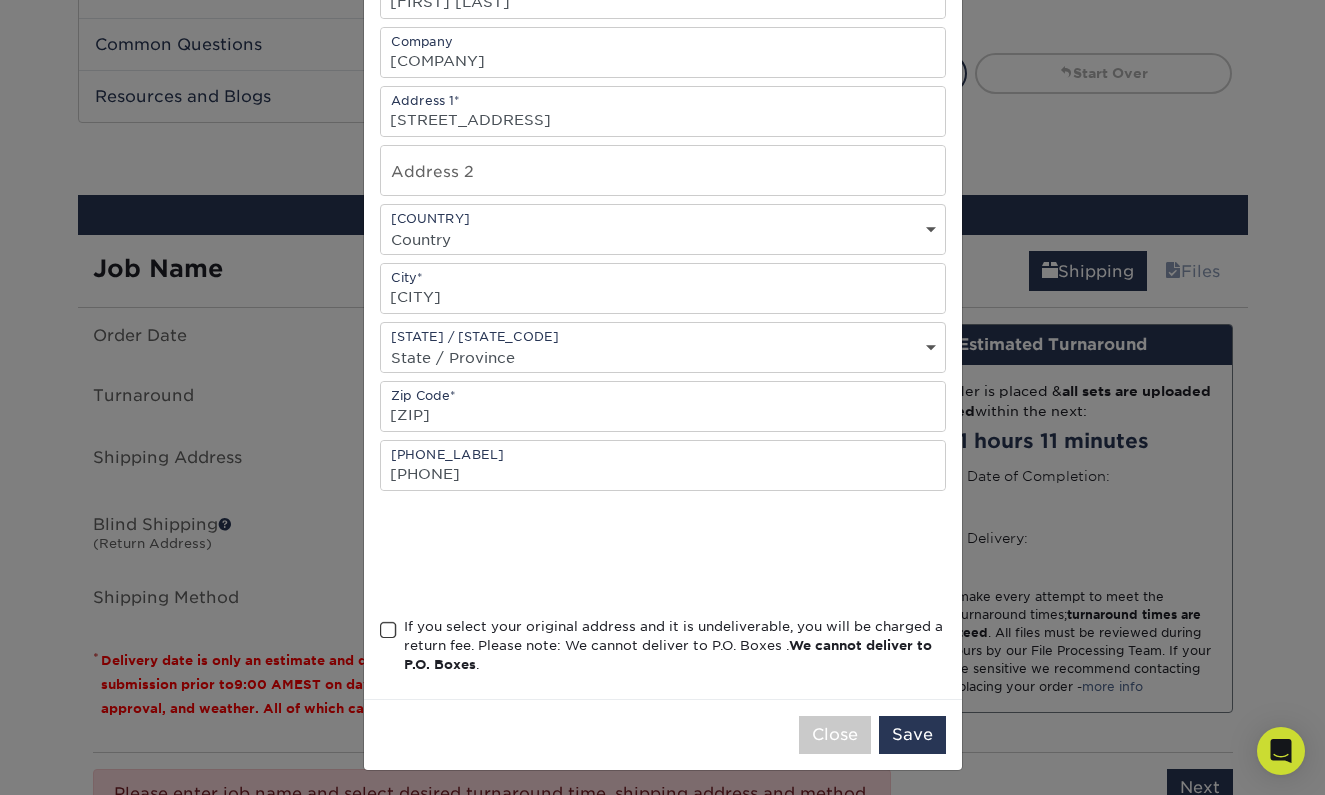 scroll, scrollTop: 282, scrollLeft: 0, axis: vertical 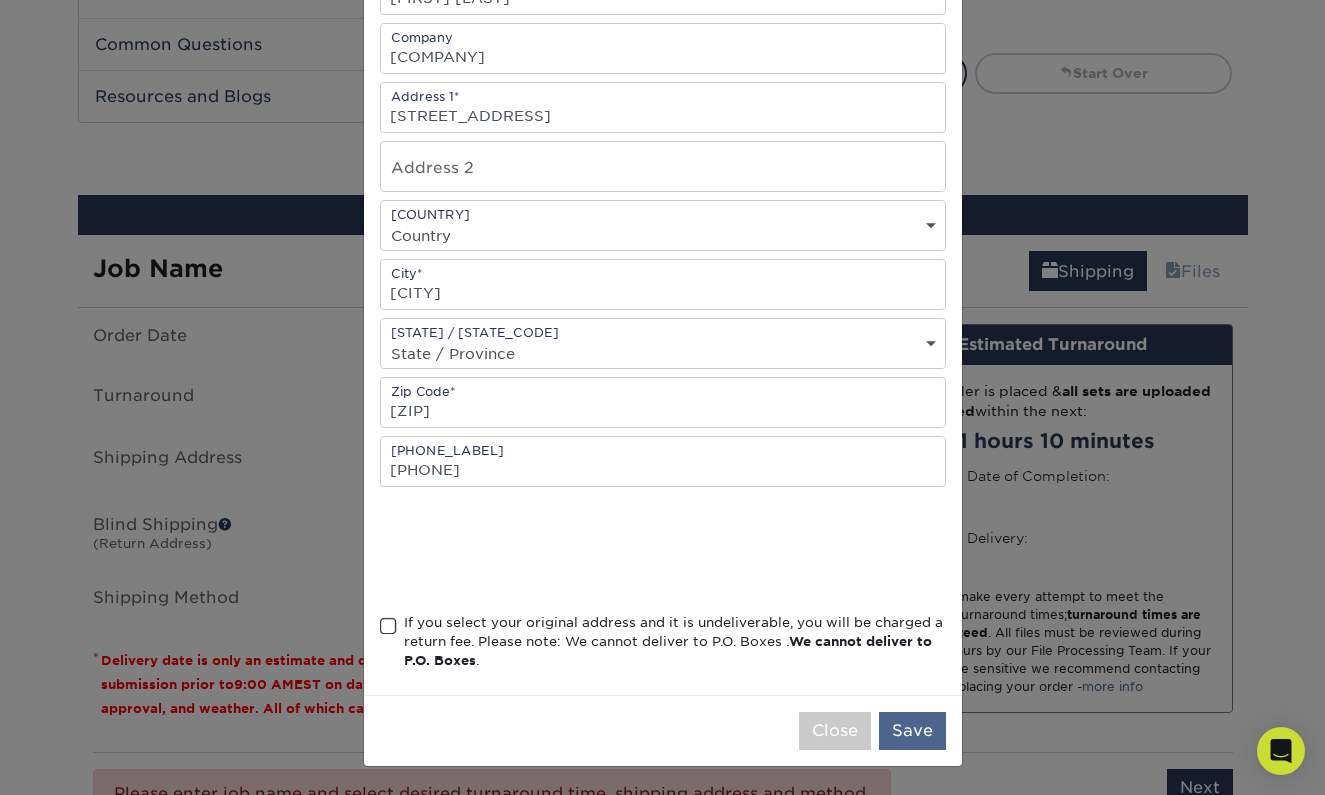 click on "Save" at bounding box center (912, 731) 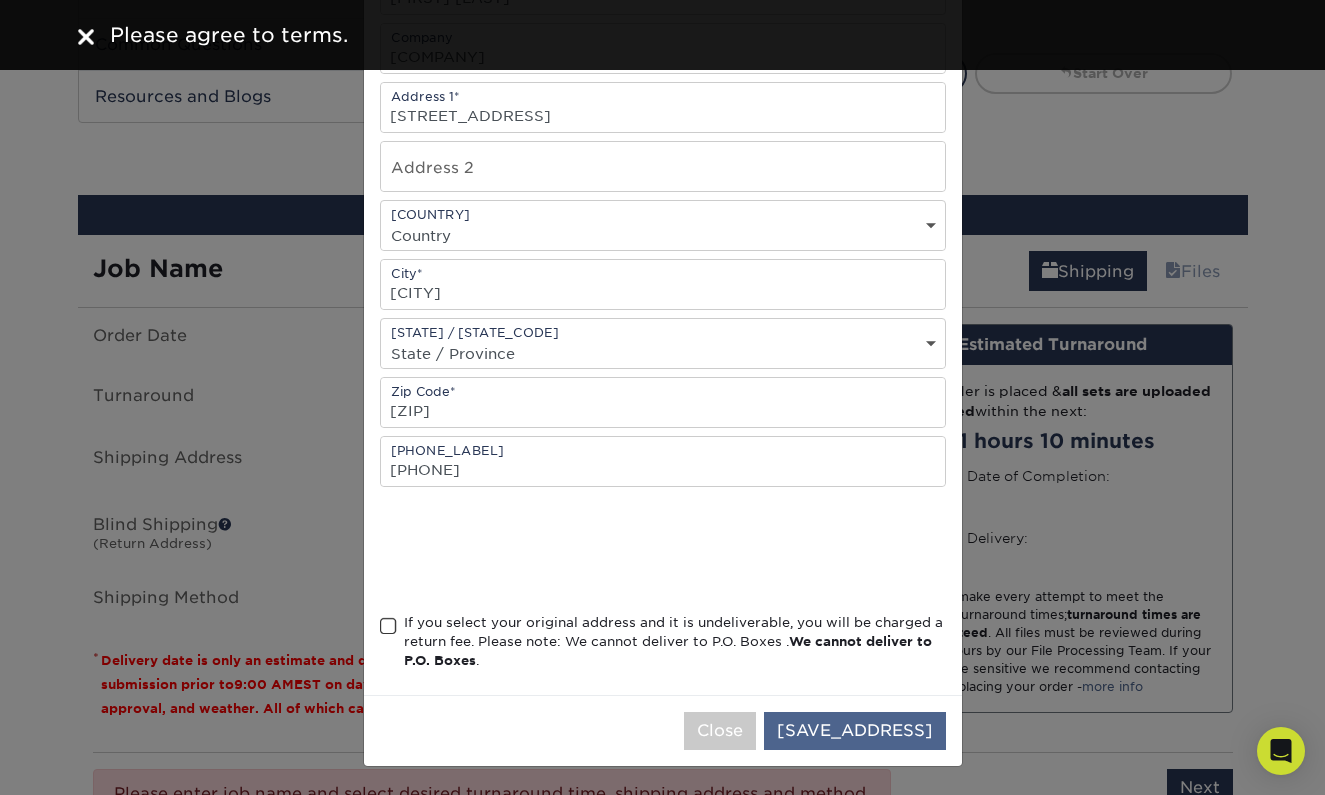 click on "Save Address" at bounding box center (855, 731) 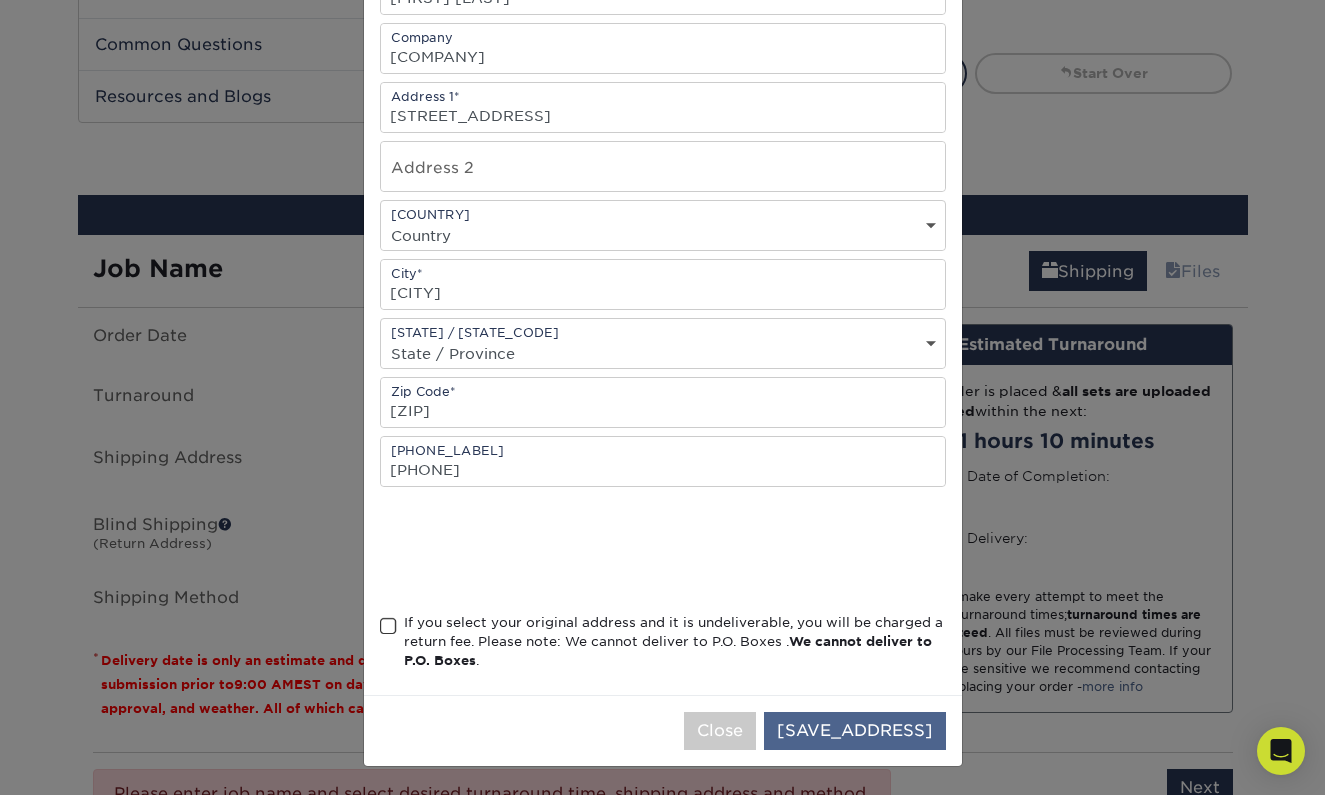 click on "Save Address" at bounding box center [855, 731] 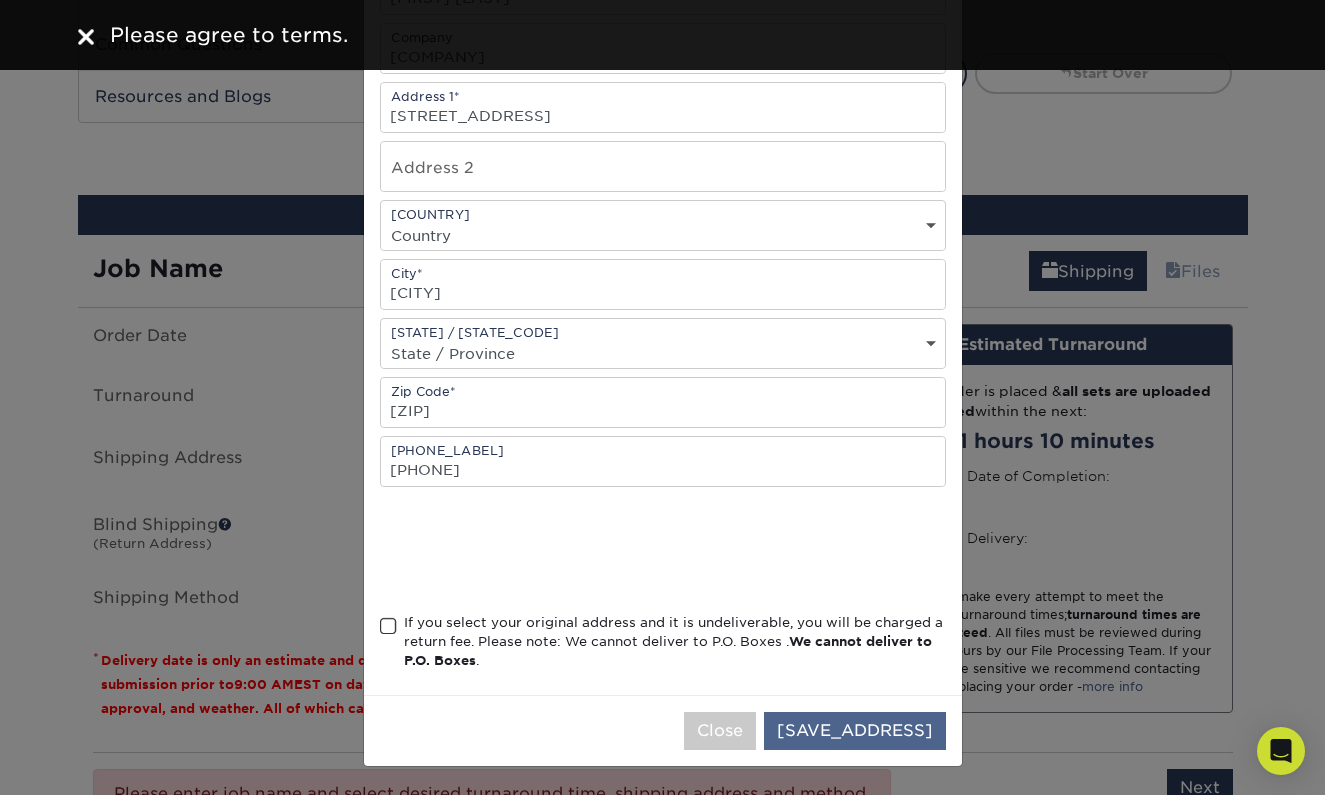 click on "Save Address" at bounding box center (855, 731) 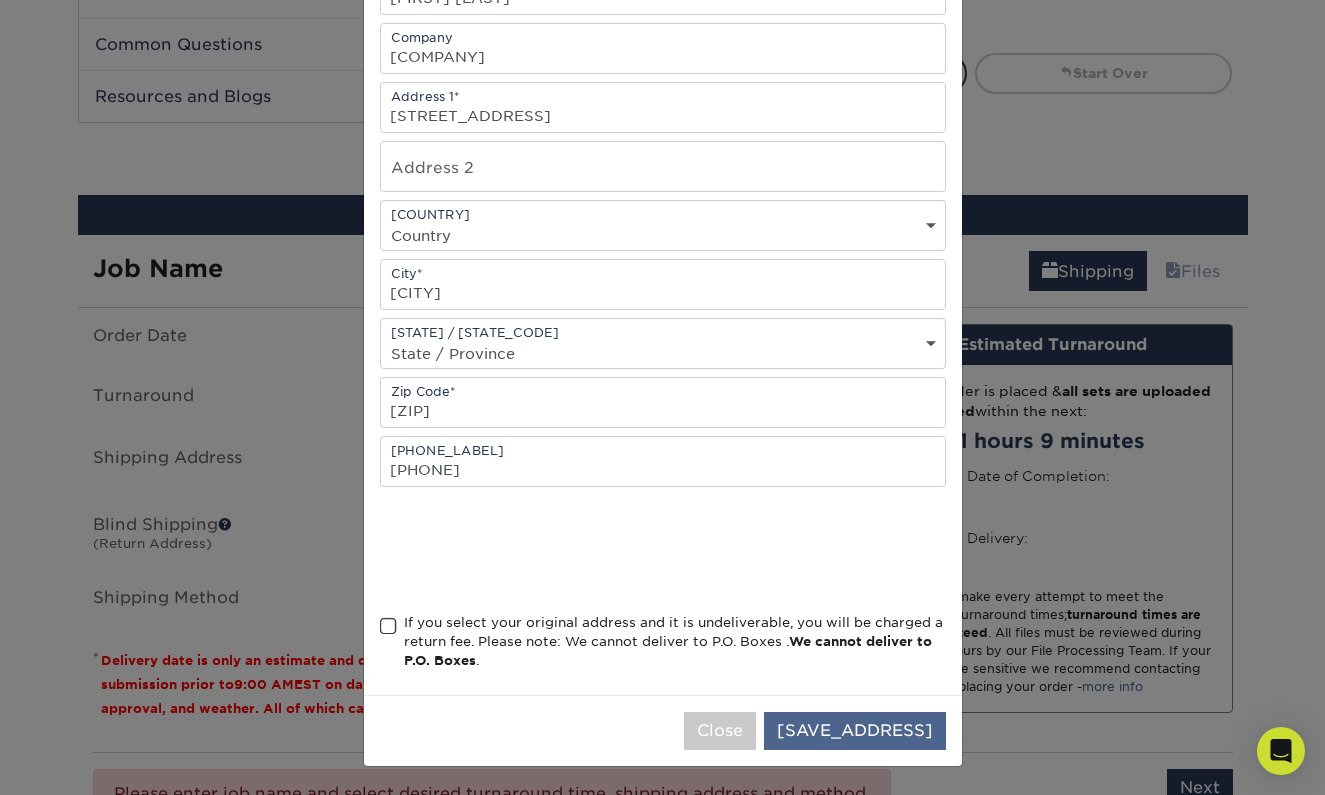 click on "Save Address" at bounding box center (855, 731) 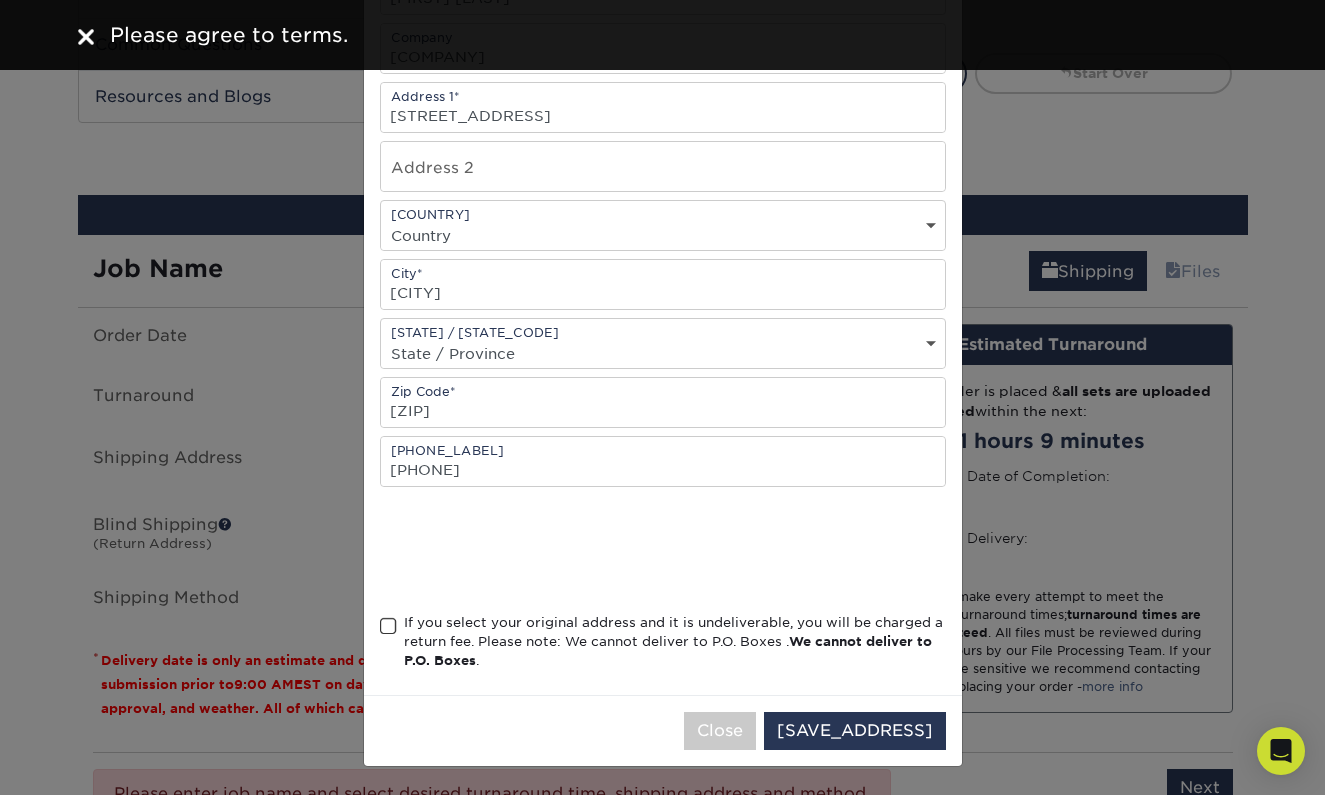 click at bounding box center [388, 626] 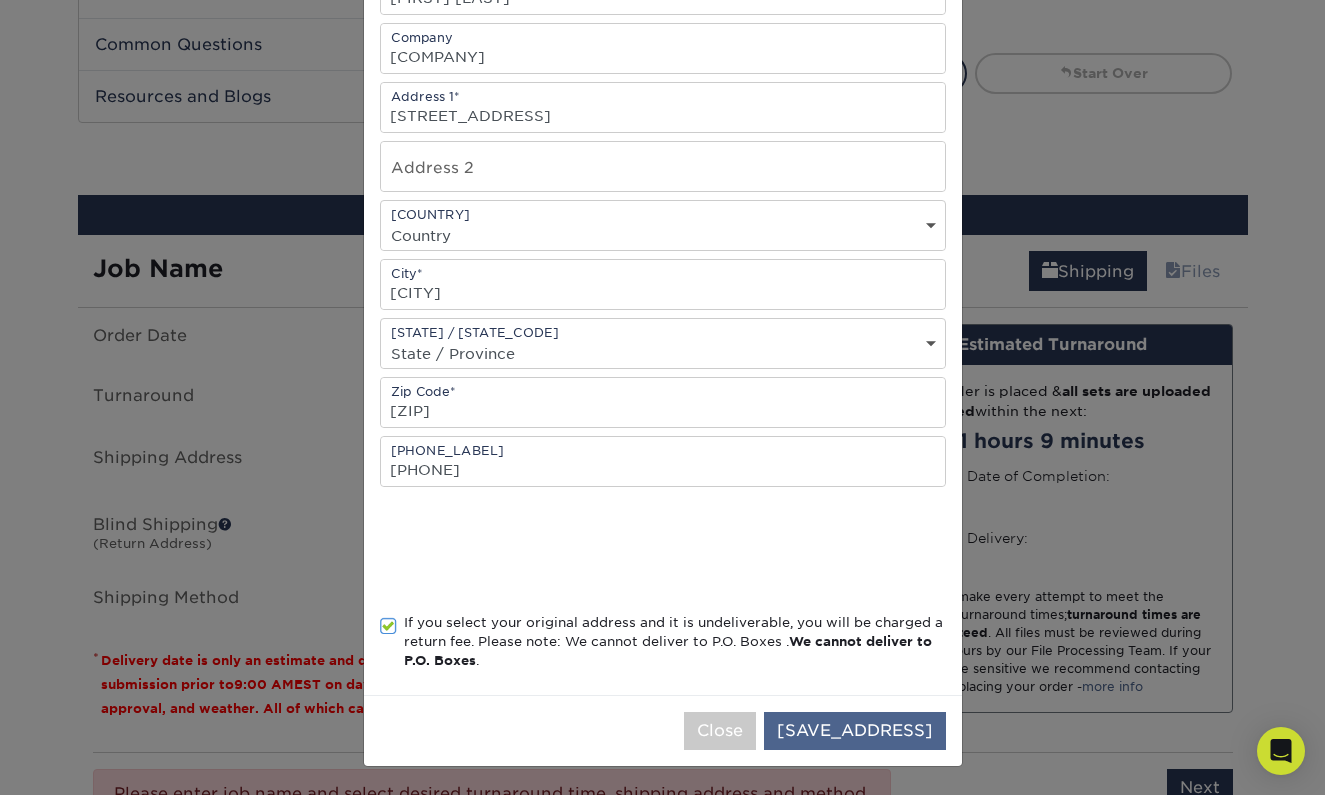 click on "Save Address" at bounding box center [855, 731] 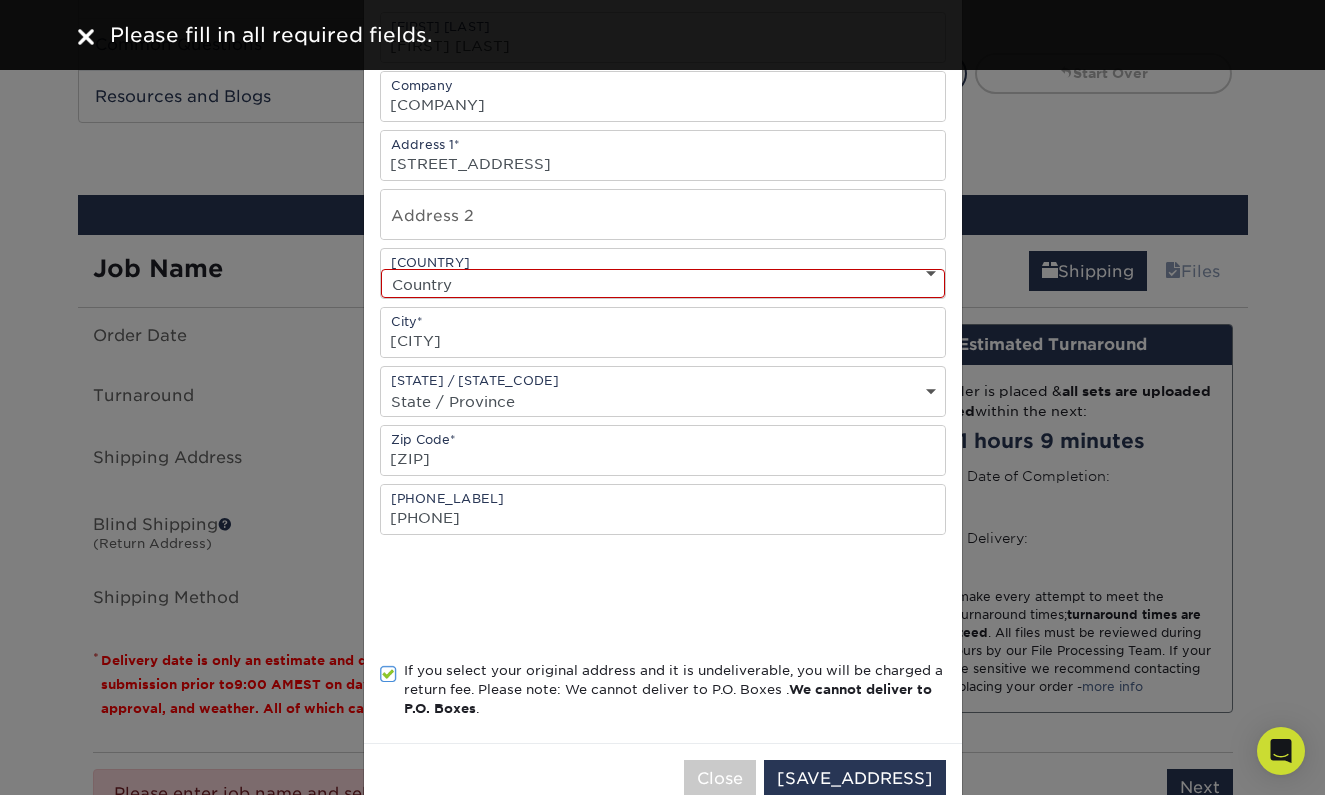 scroll, scrollTop: 224, scrollLeft: 0, axis: vertical 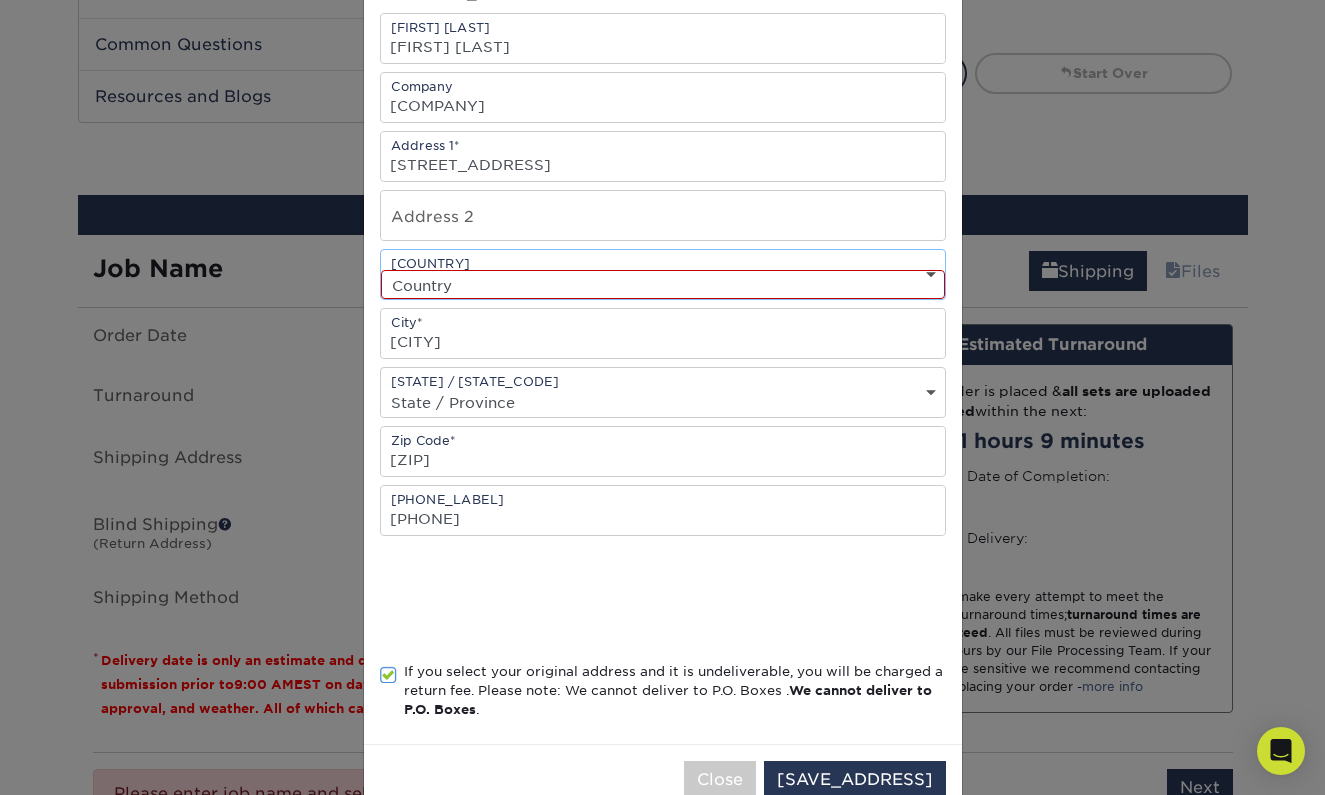 select on "US" 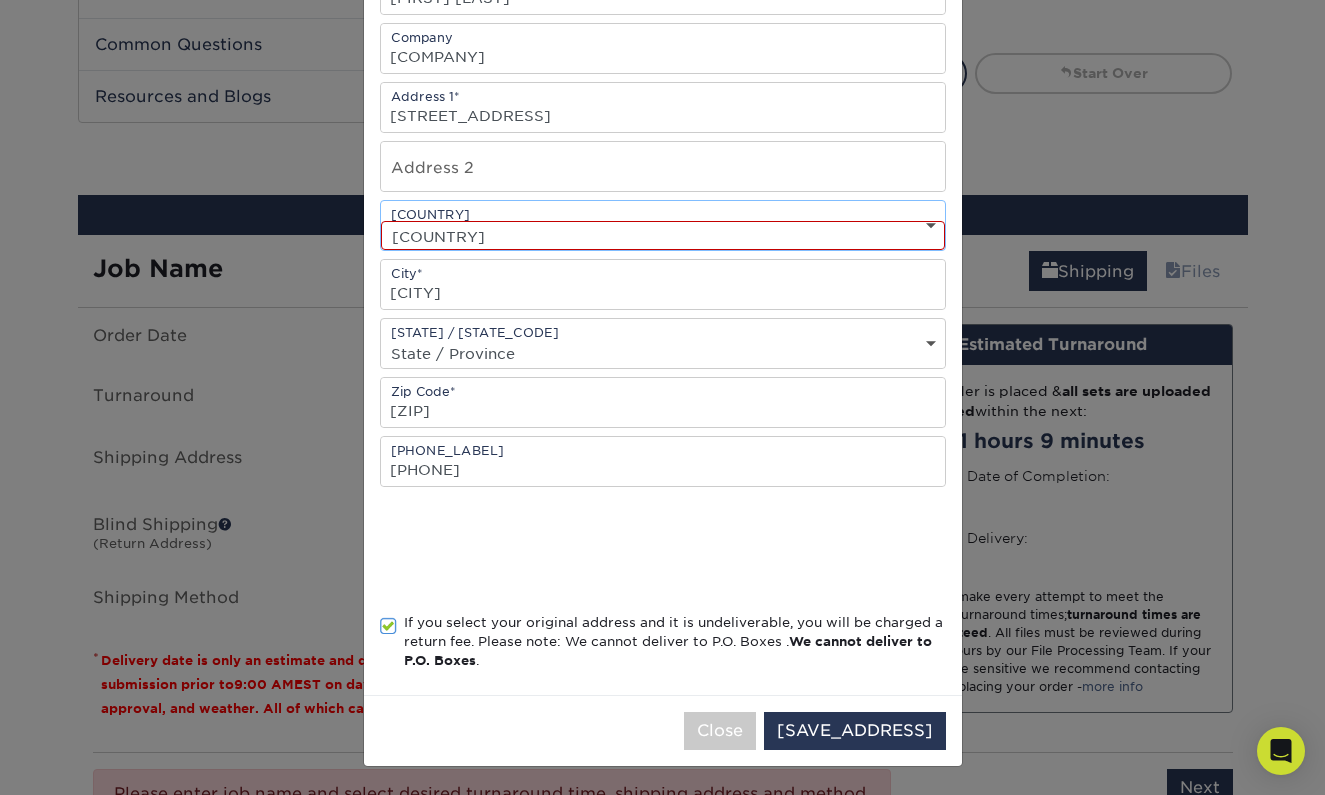 scroll, scrollTop: 297, scrollLeft: 0, axis: vertical 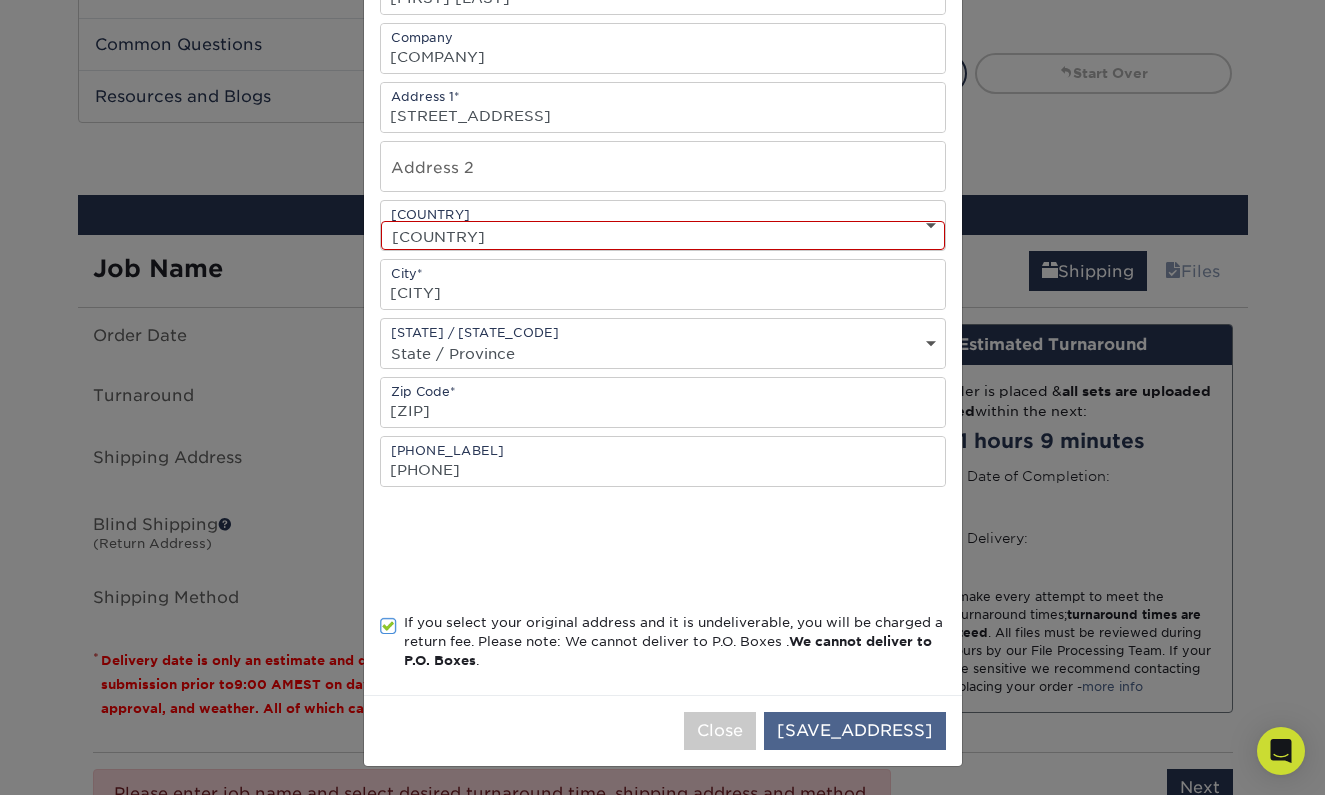 click on "Save Address" at bounding box center [855, 731] 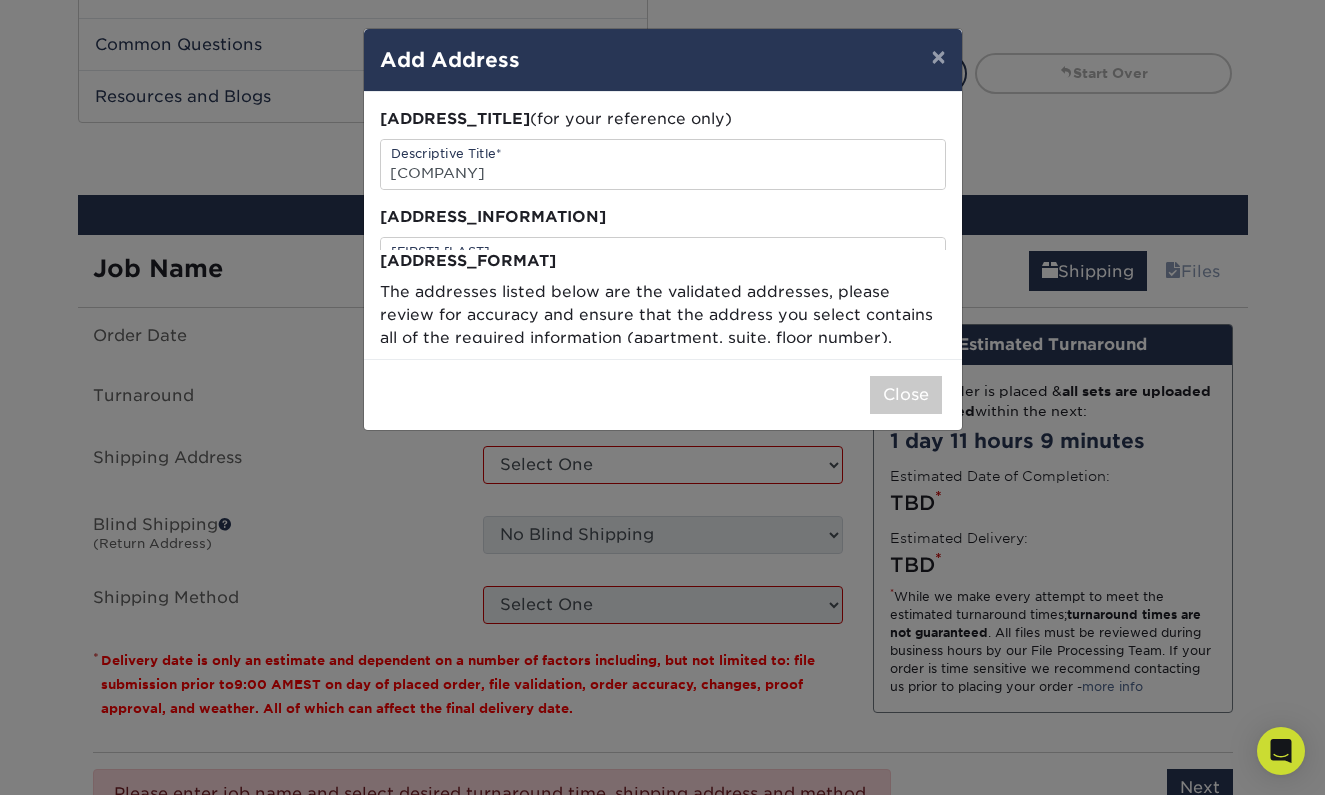 scroll, scrollTop: 0, scrollLeft: 0, axis: both 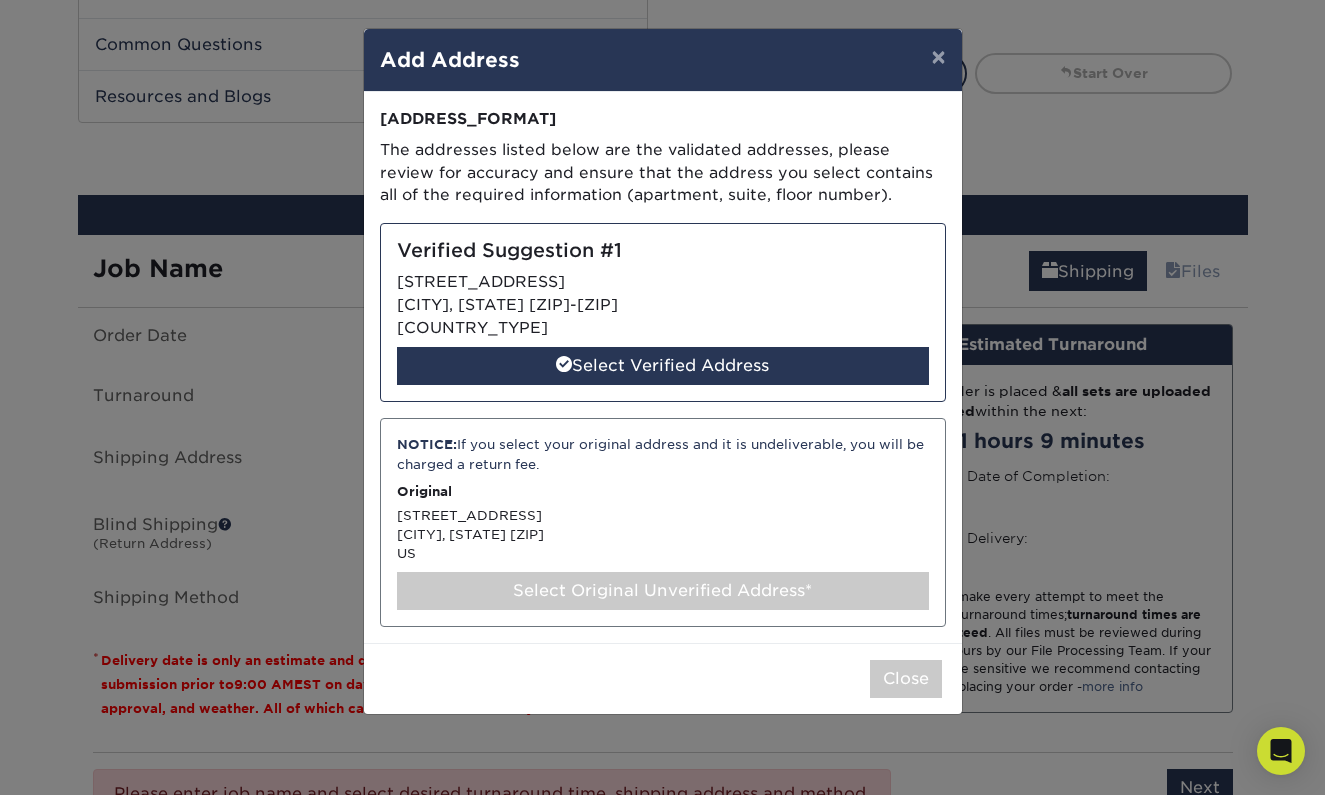 click on "Select Original Unverified Address*" at bounding box center (663, 591) 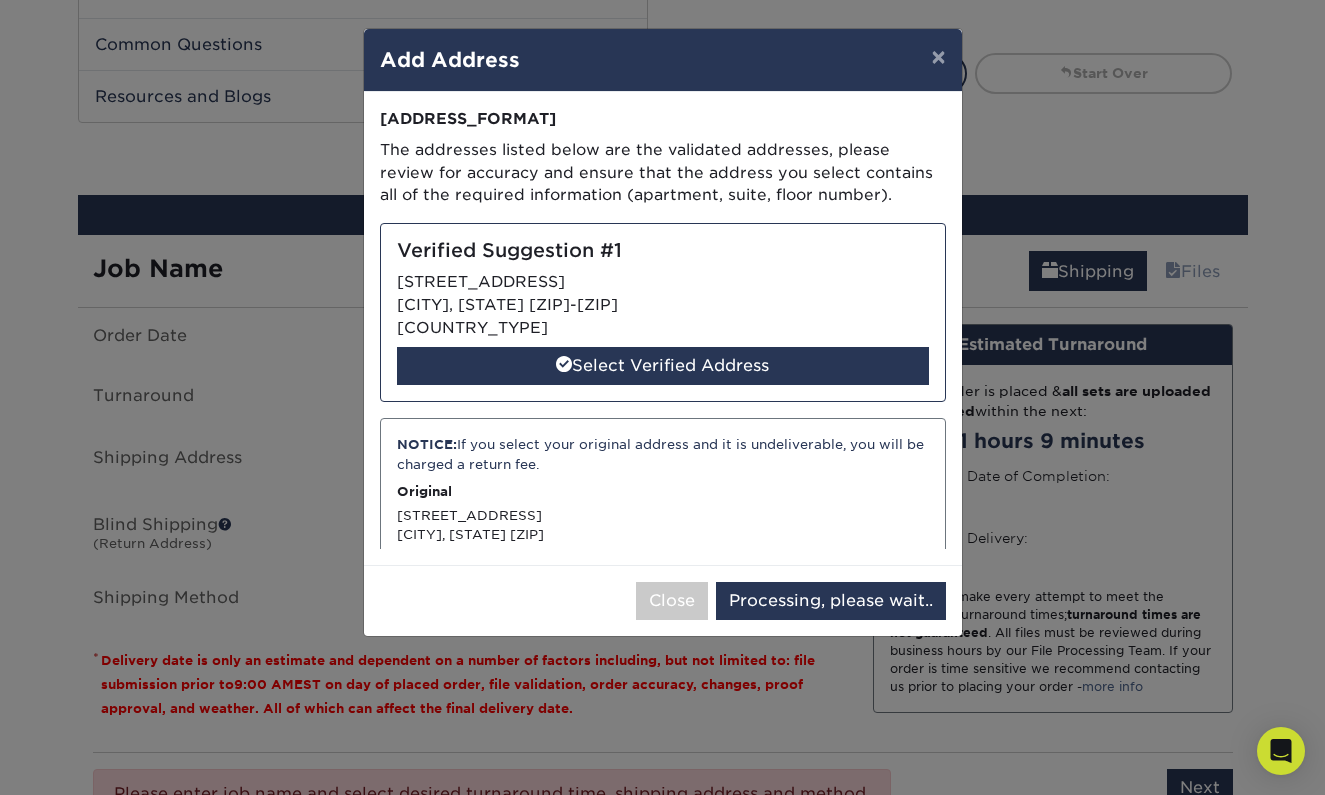 select on "284660" 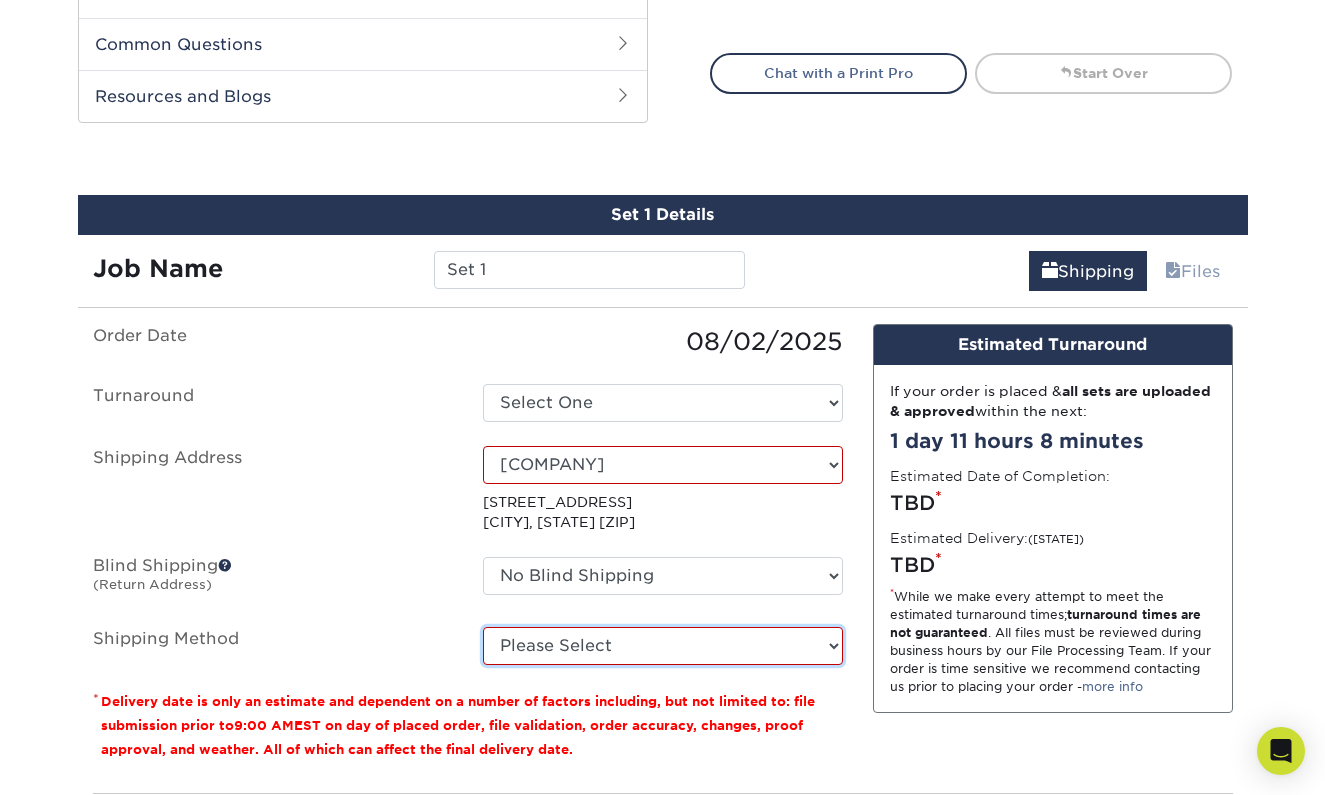 select on "13" 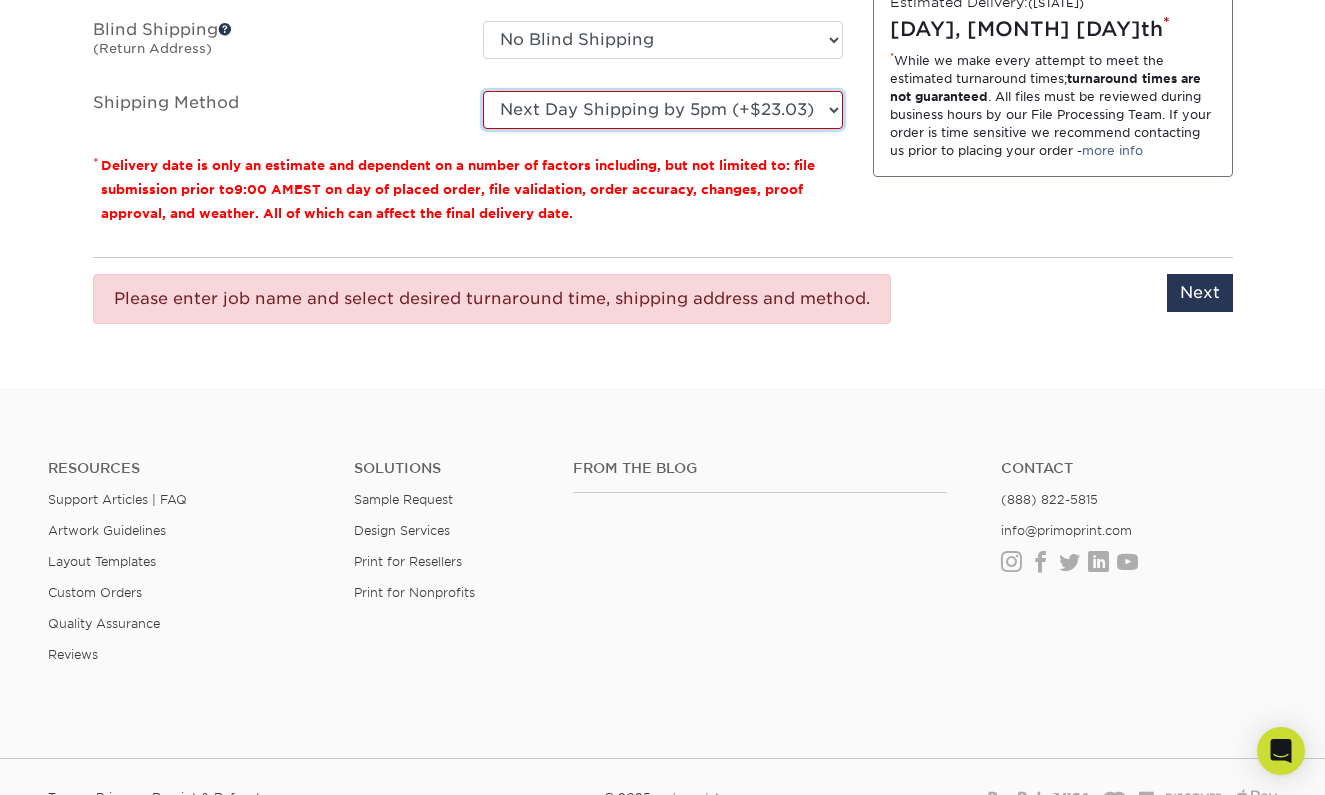 scroll, scrollTop: 1574, scrollLeft: 0, axis: vertical 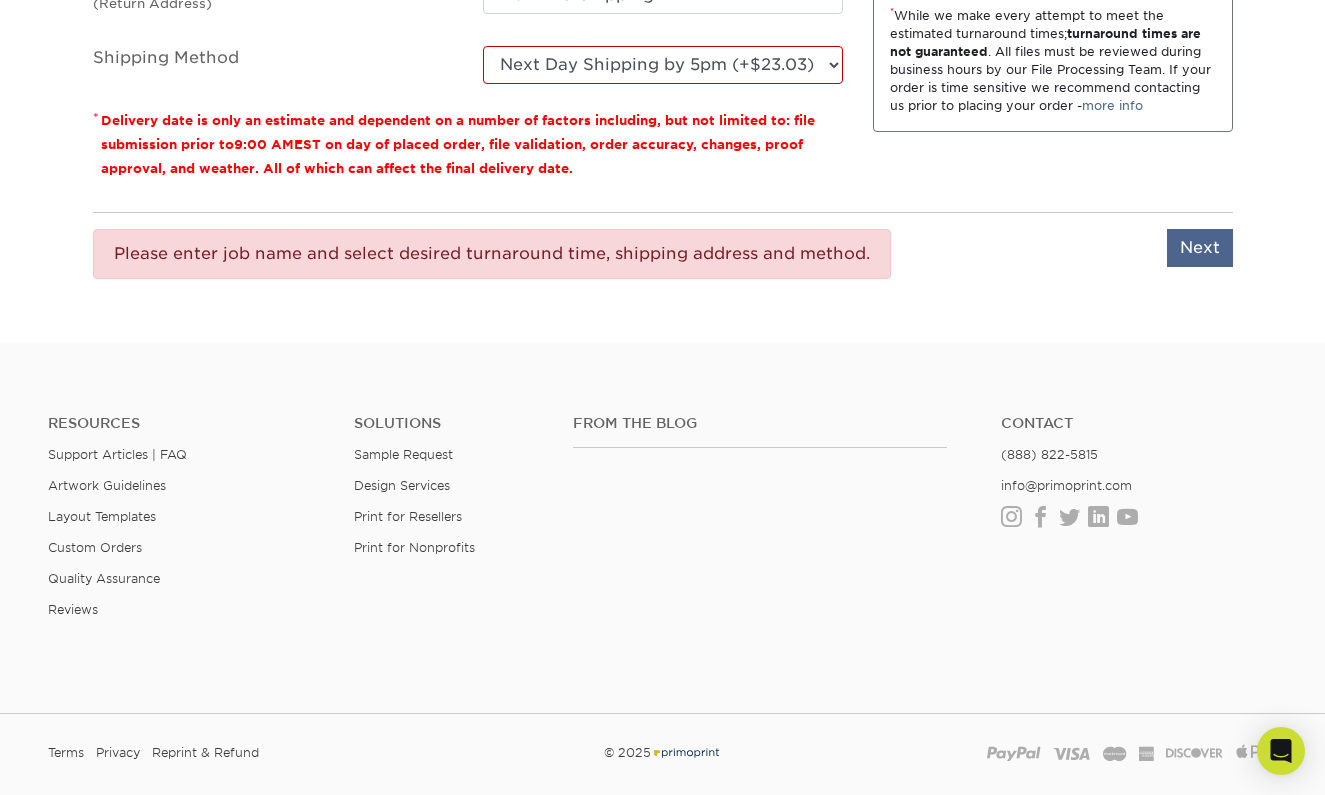 click on "Next" at bounding box center [1200, 248] 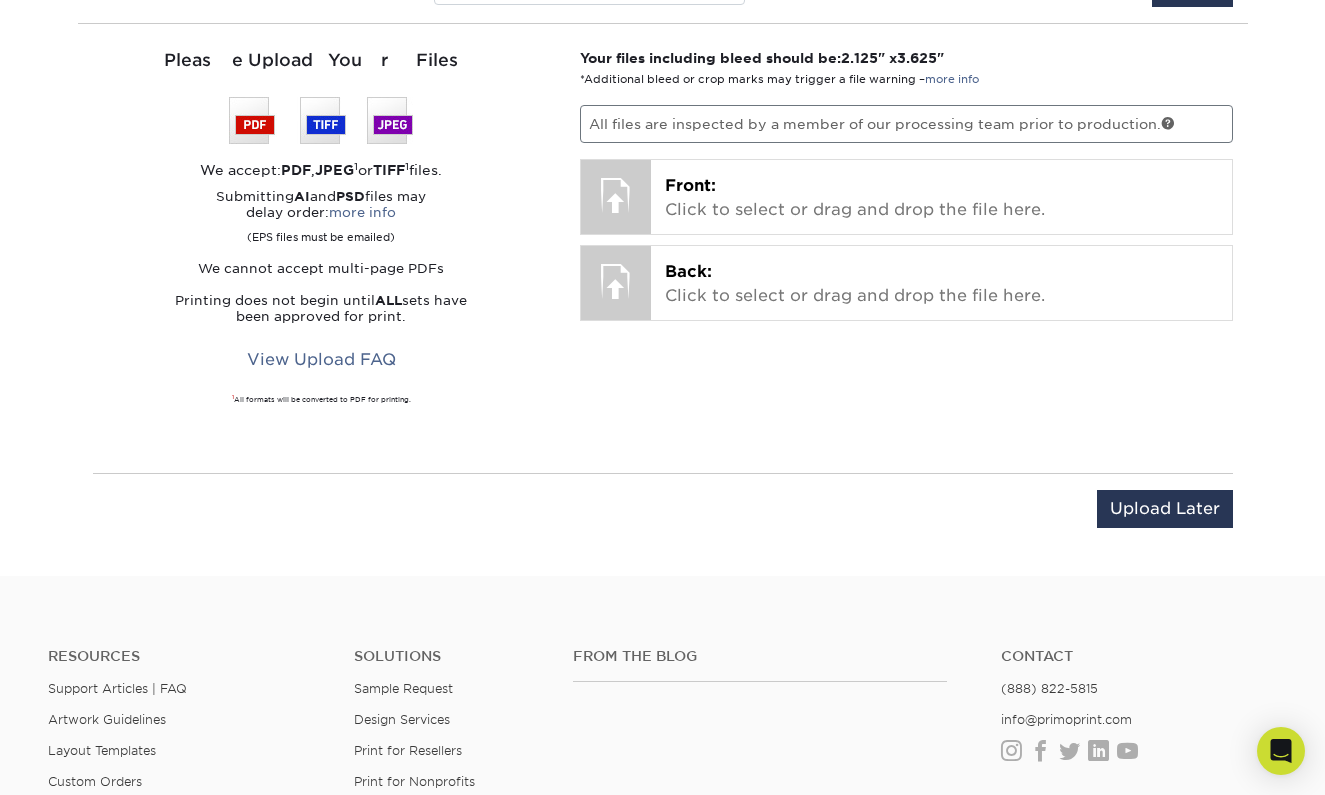 scroll, scrollTop: 1271, scrollLeft: 0, axis: vertical 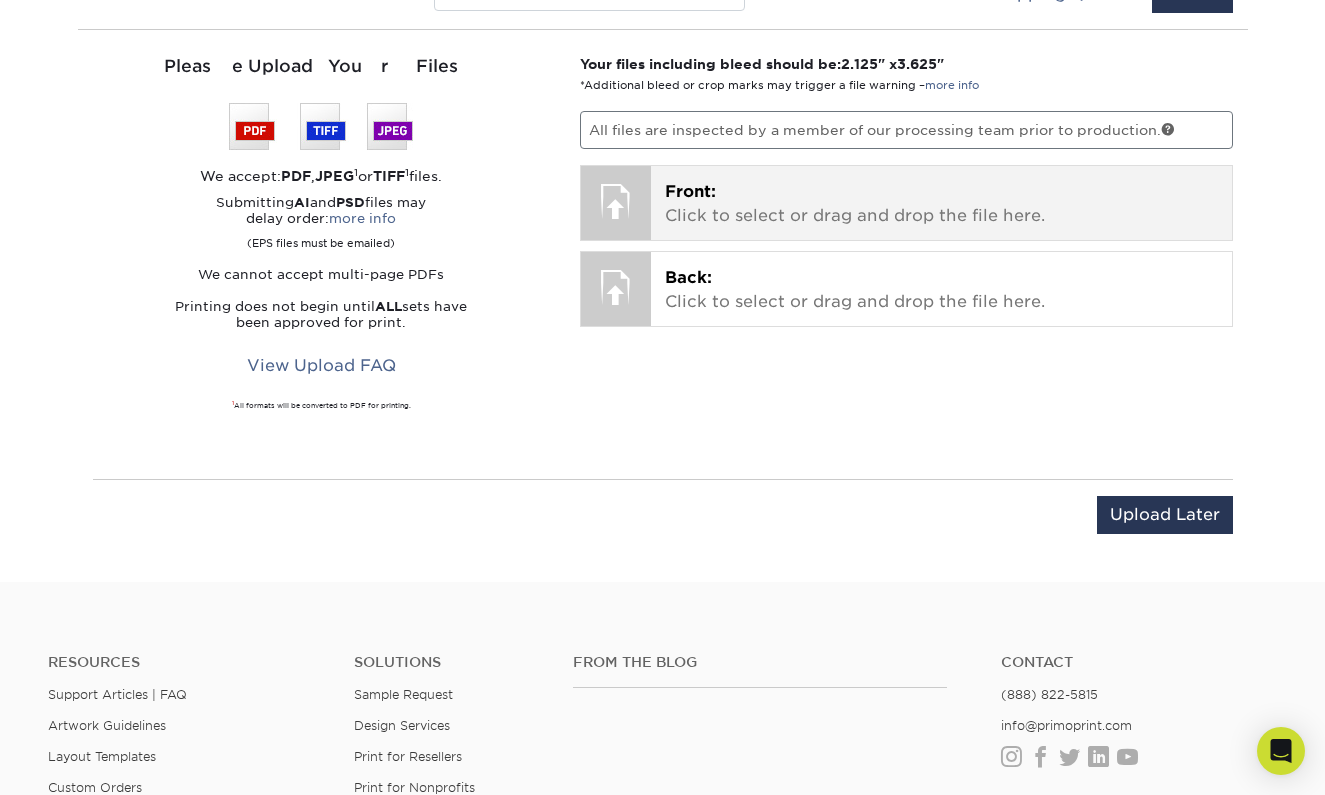 click on "Front:" at bounding box center [690, 191] 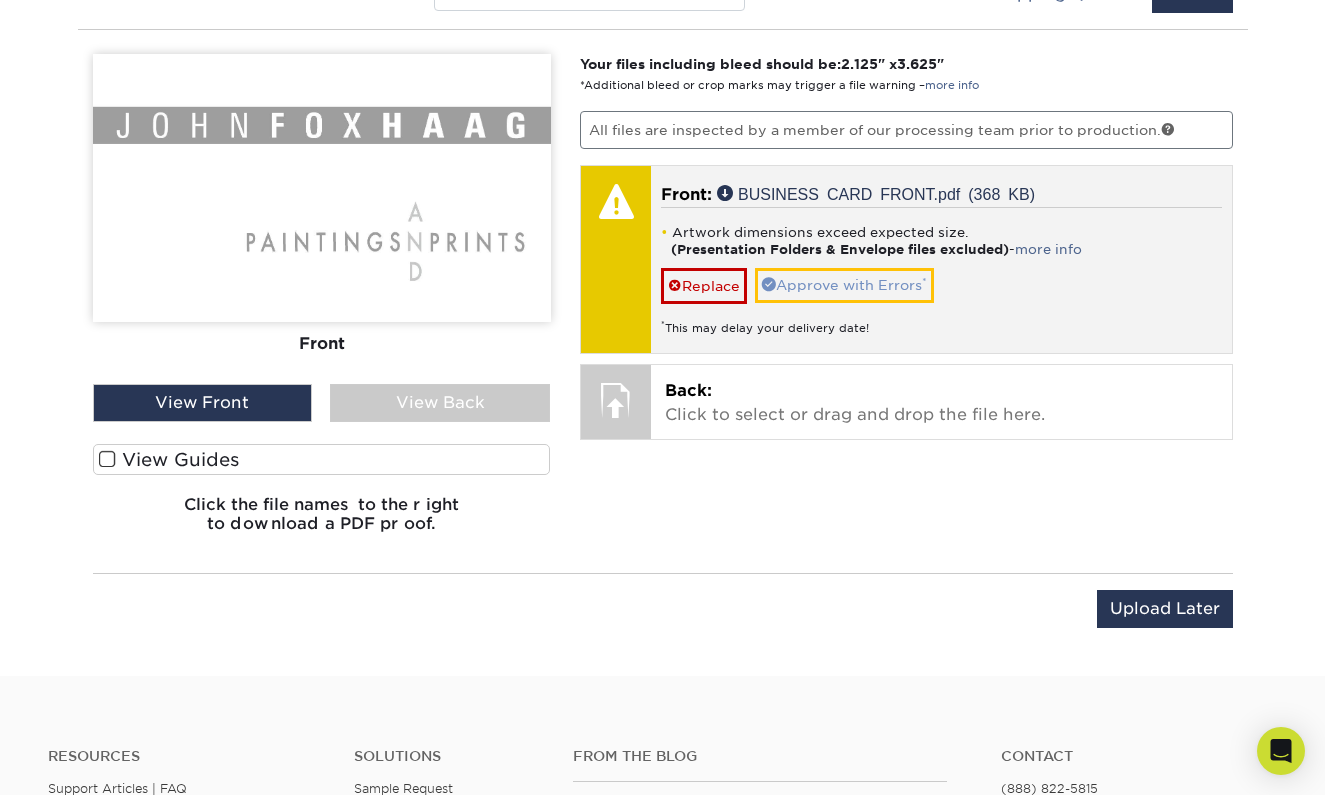 click on "Approve with Errors *" at bounding box center (844, 285) 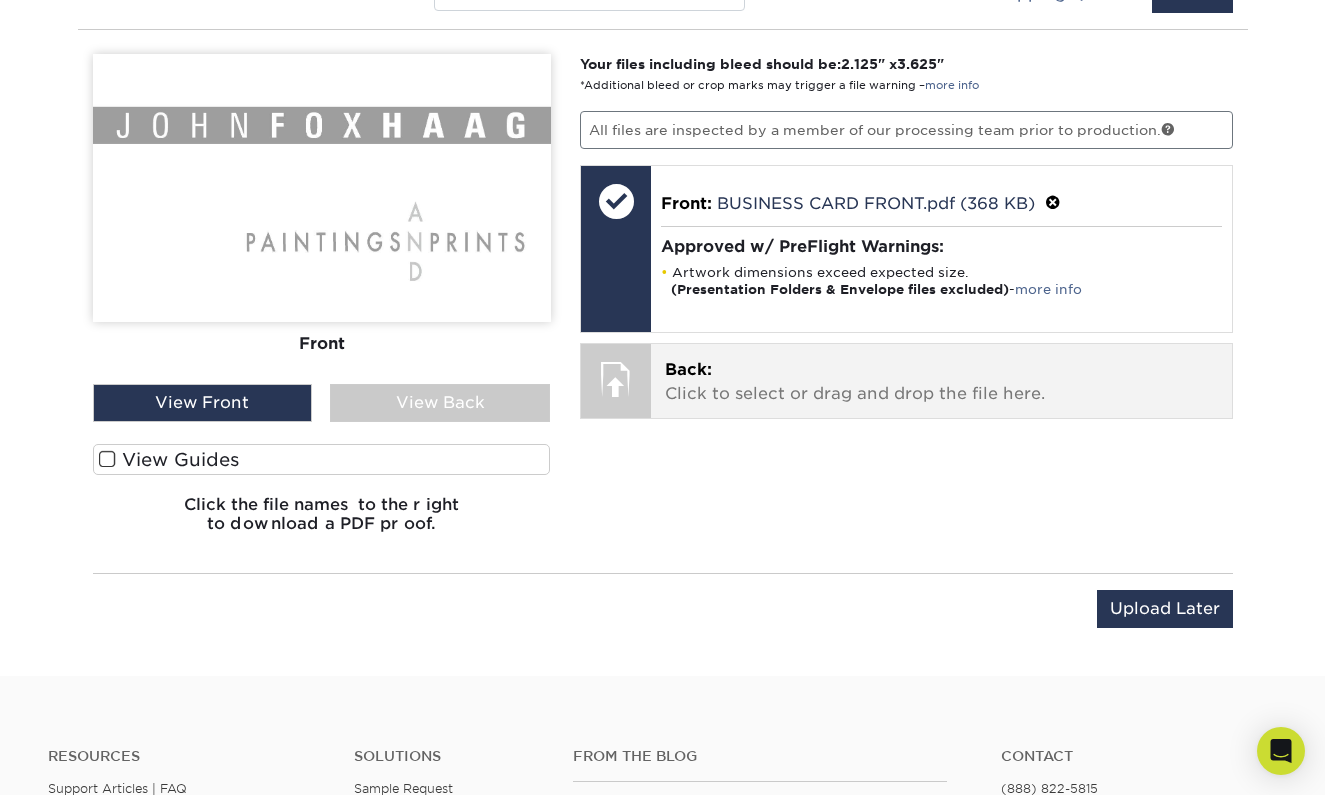 click on "Back:" at bounding box center [688, 369] 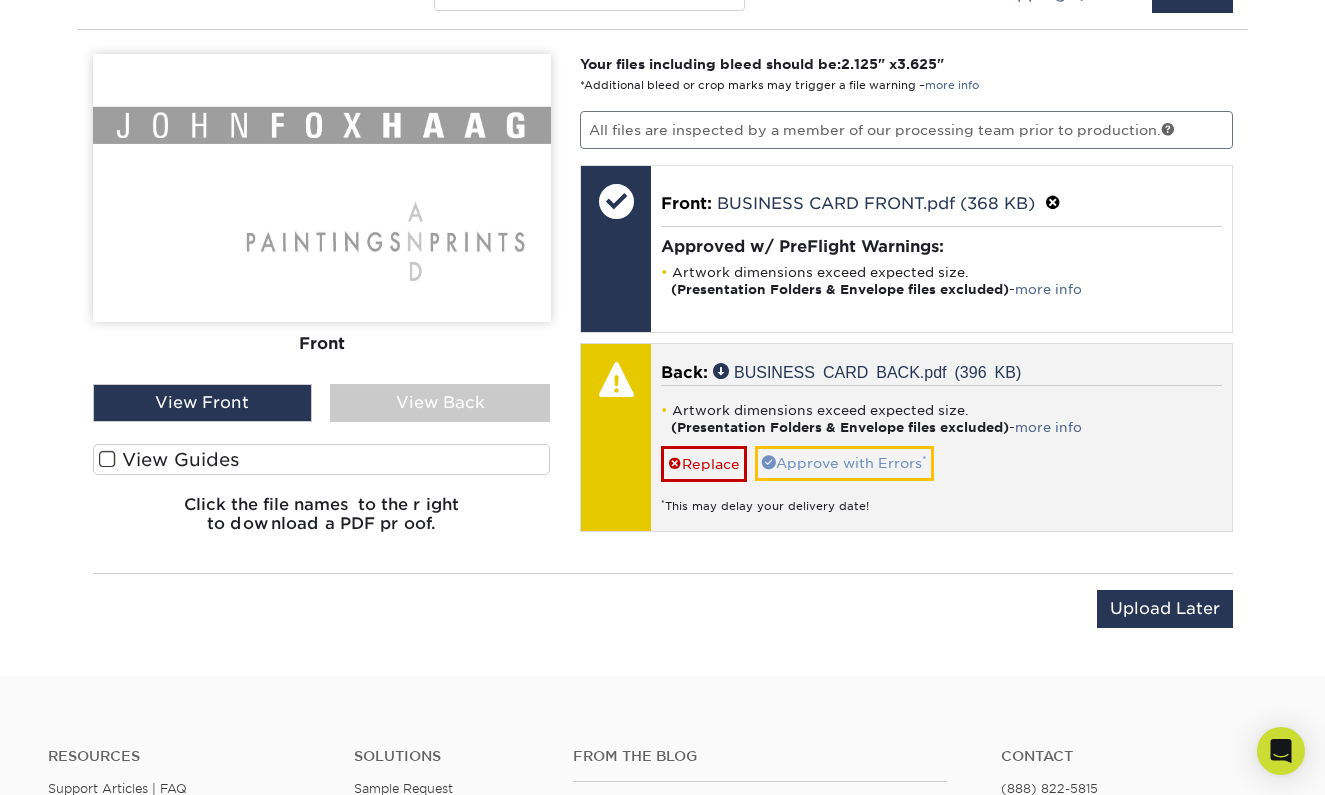 click on "Approve with Errors *" at bounding box center [844, 463] 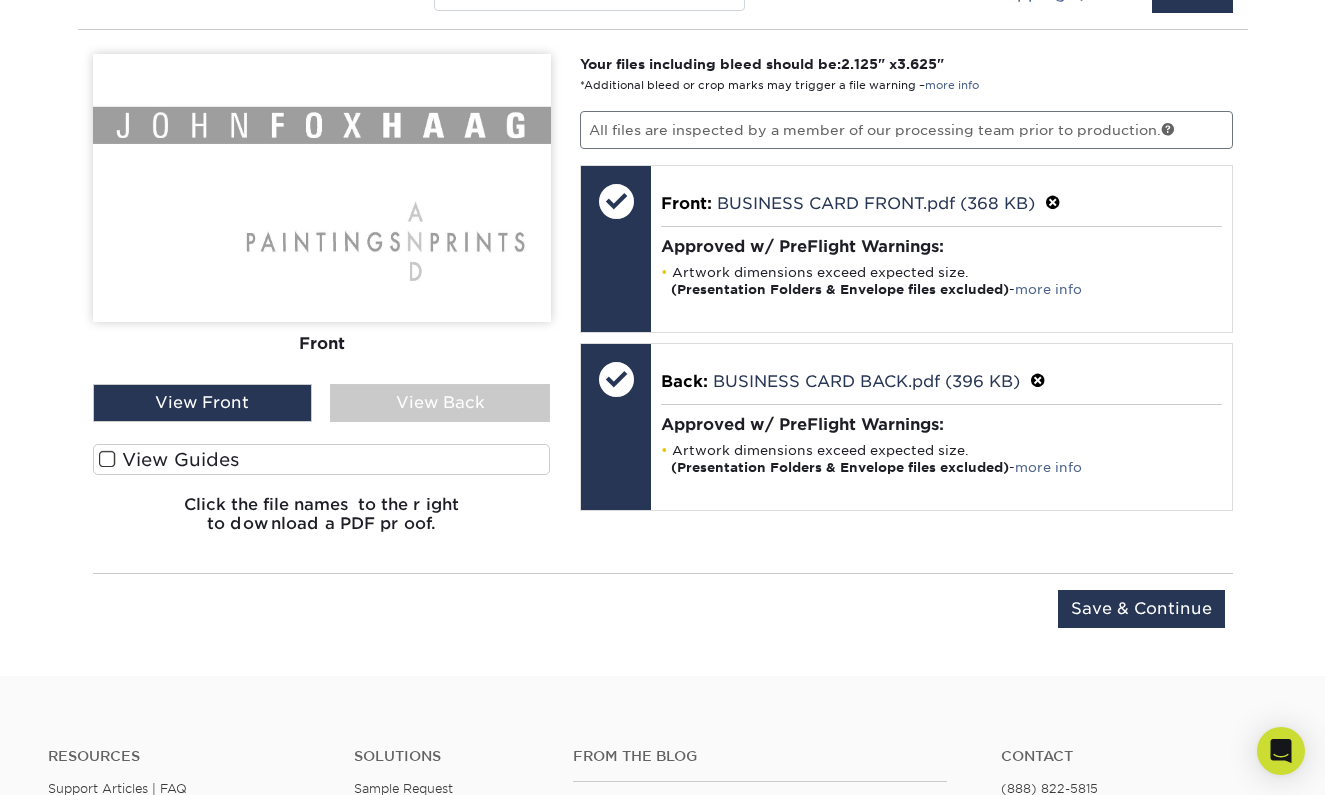 click on "View Back" at bounding box center (440, 403) 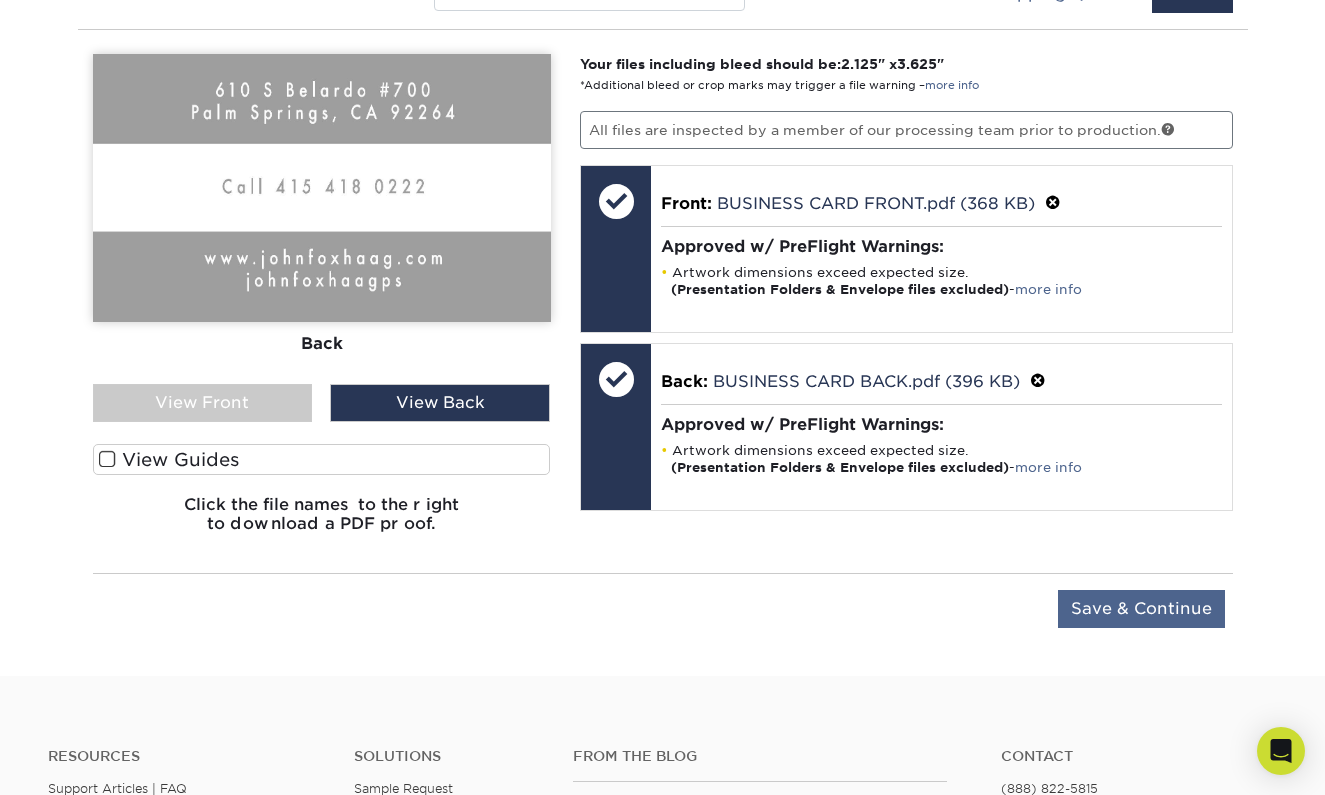 click on "Save & Continue" at bounding box center (1141, 609) 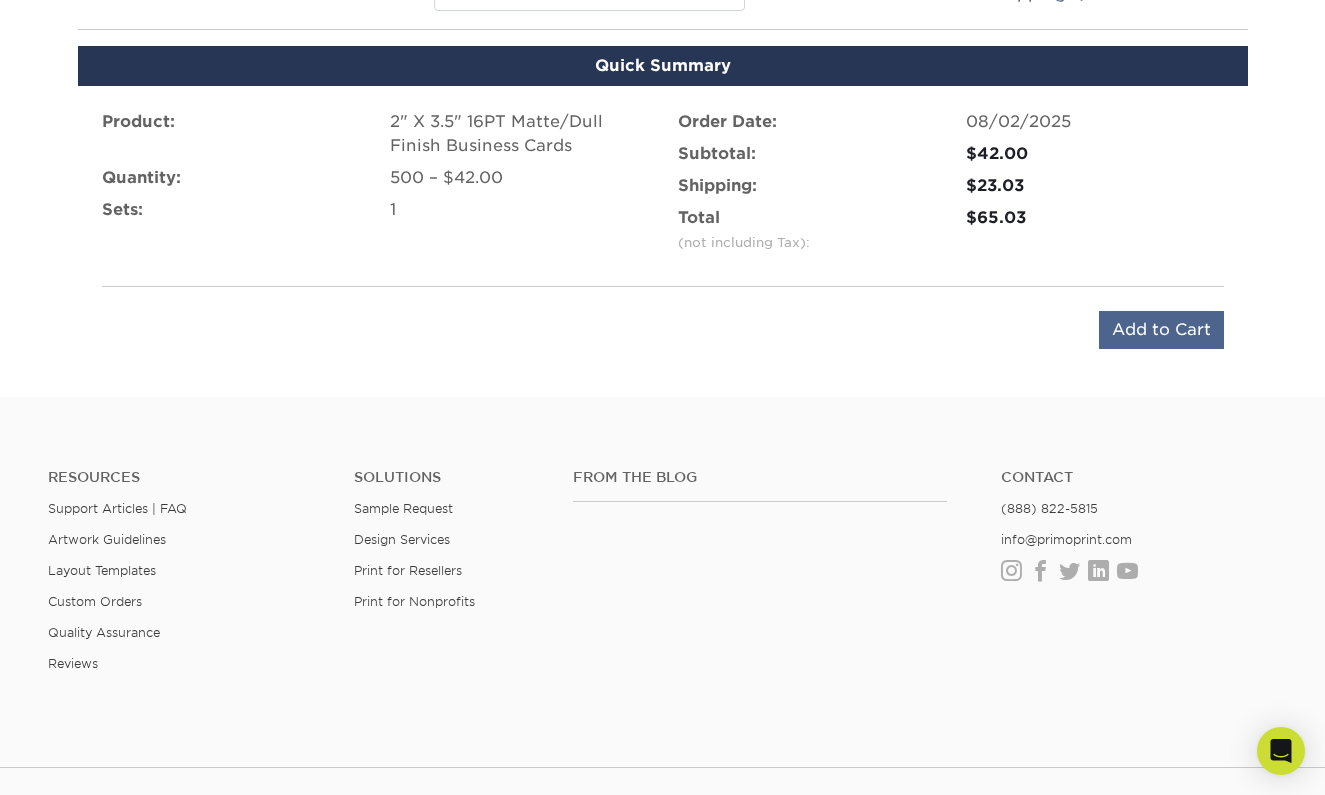 click on "Add to Cart" at bounding box center (1161, 330) 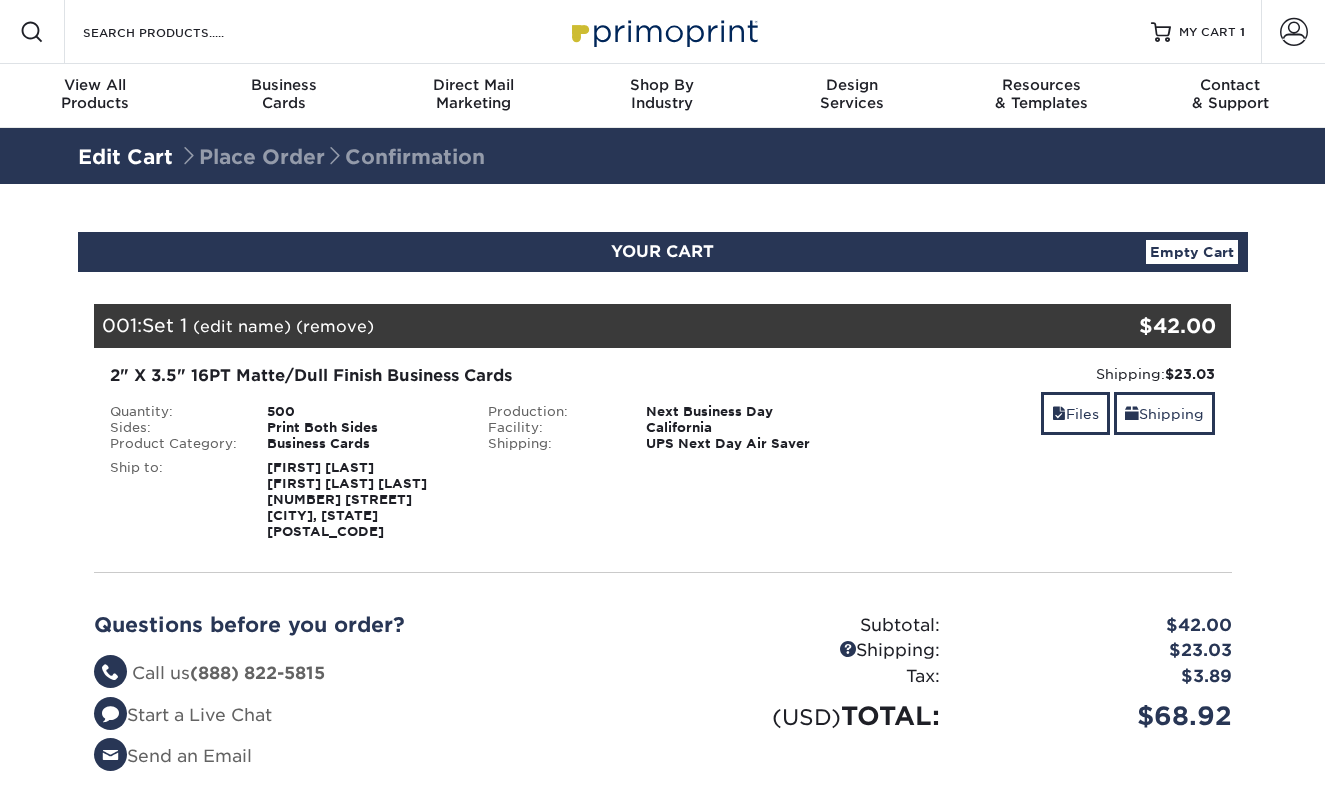 scroll, scrollTop: 0, scrollLeft: 0, axis: both 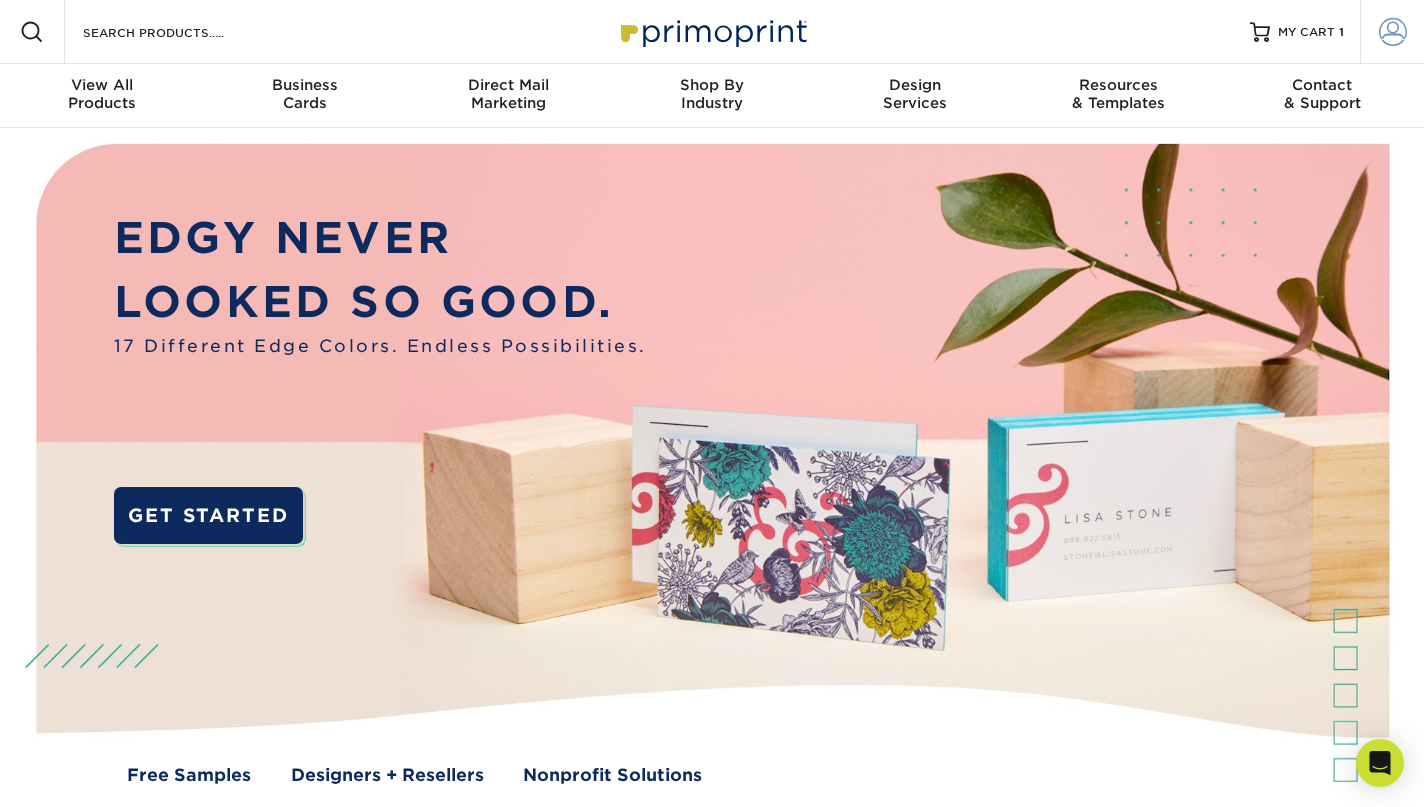 click at bounding box center [1393, 32] 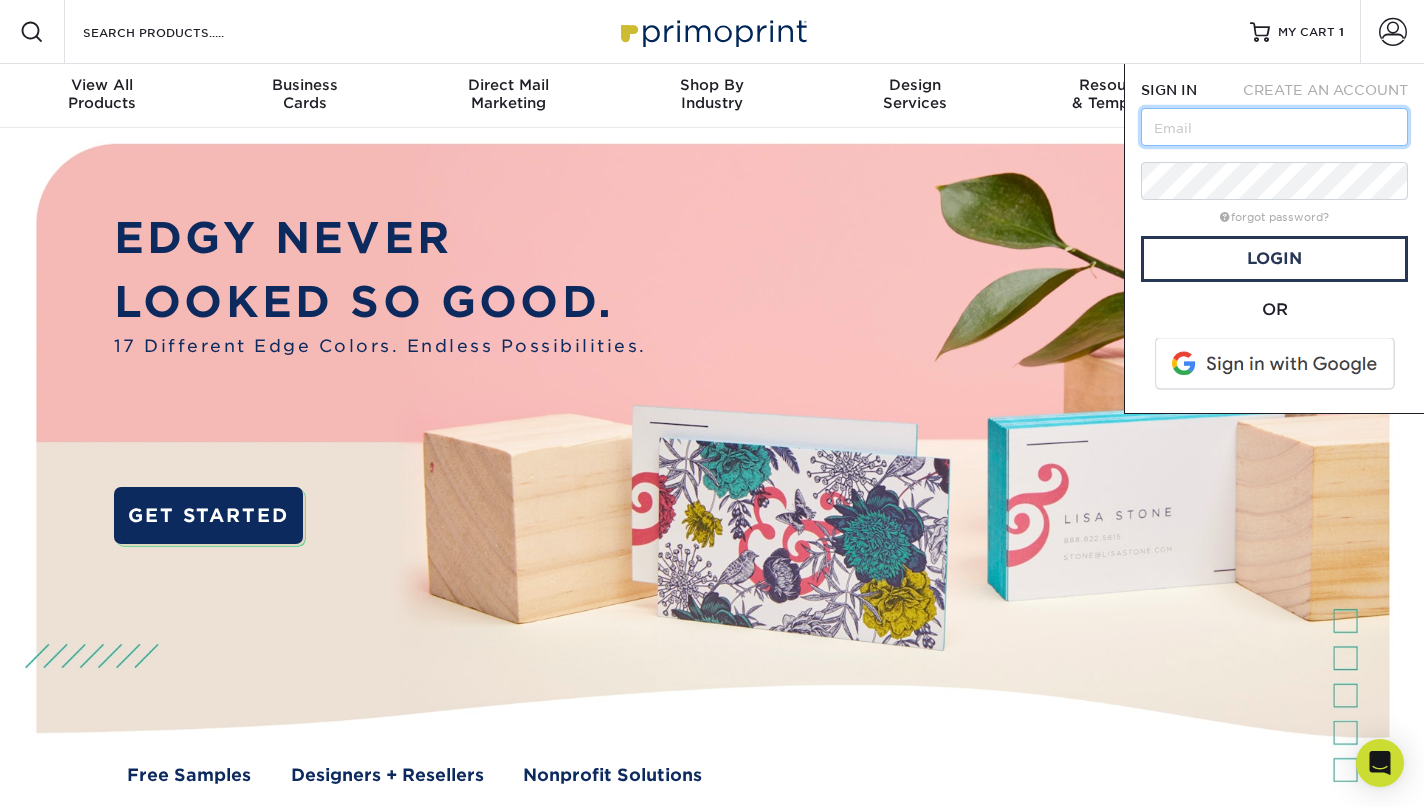 type on "johnfoxhaag@icloud.com" 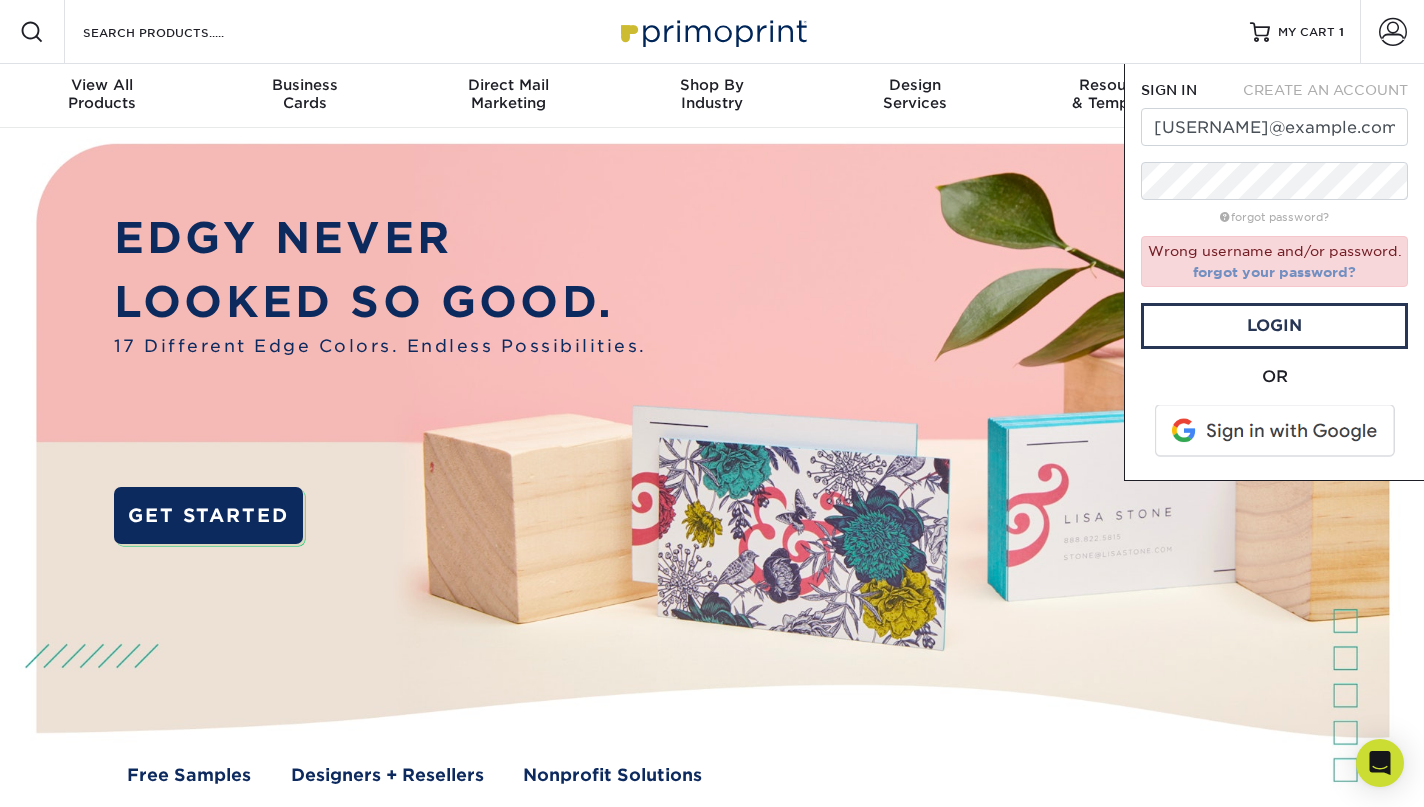 click on "forgot your password?" at bounding box center [1274, 272] 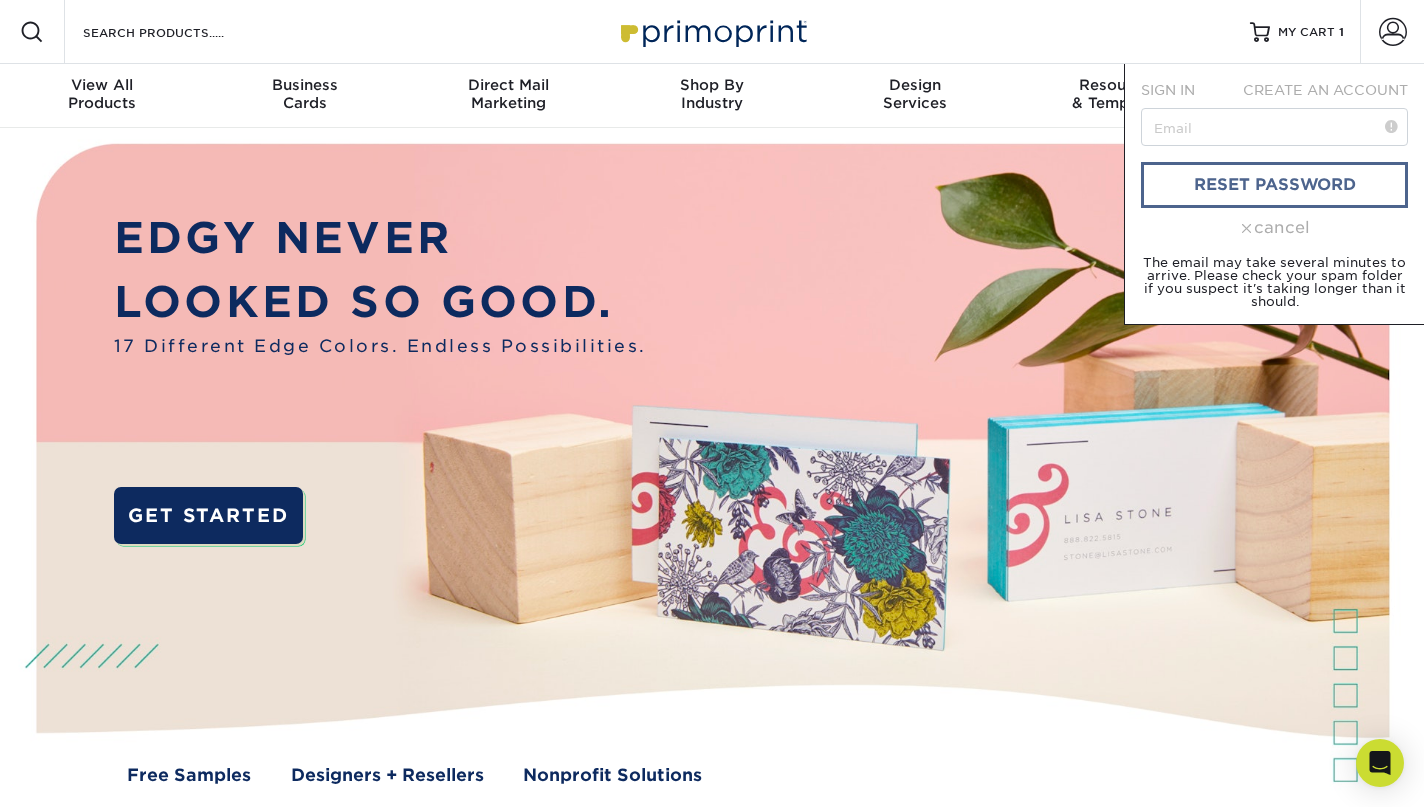 click on "reset password" at bounding box center [1274, 185] 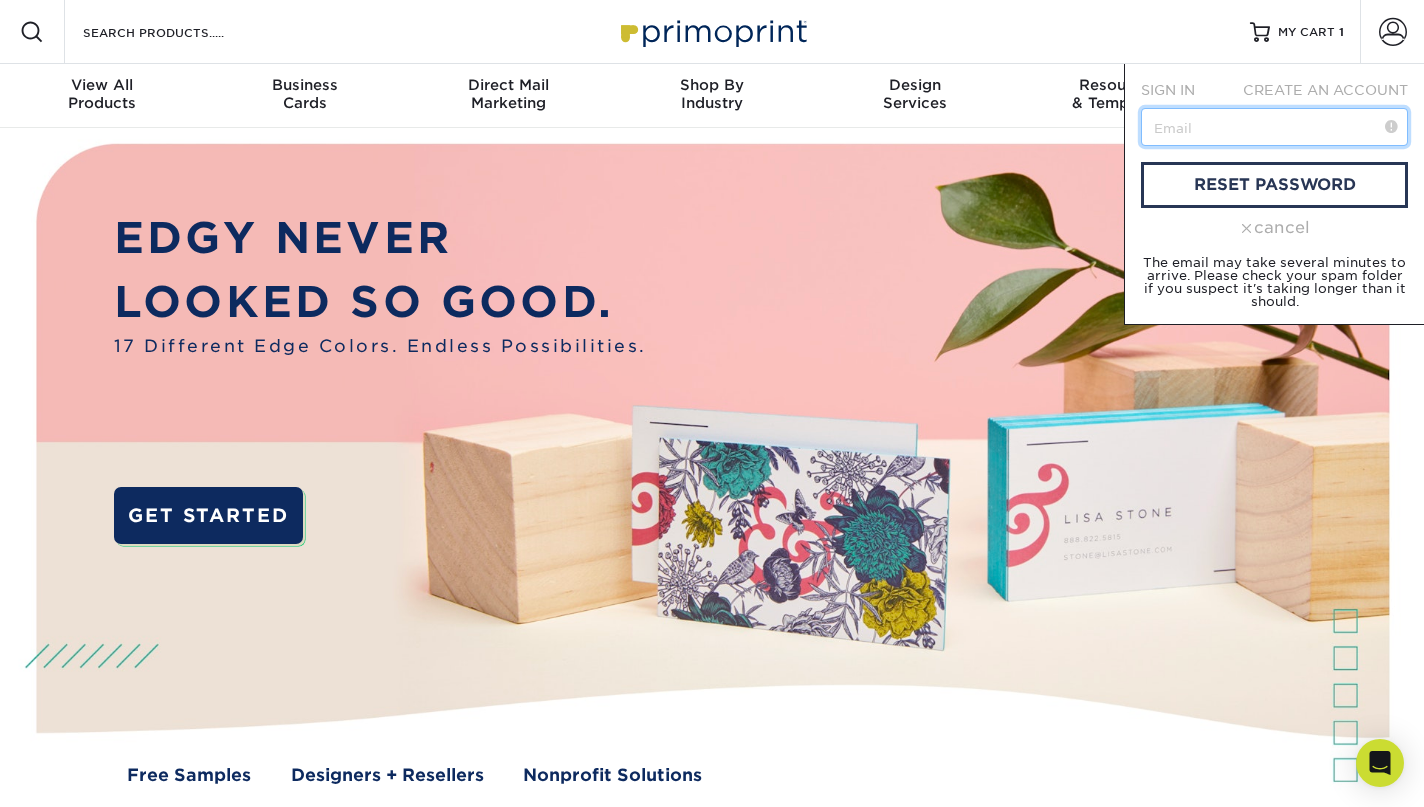 click at bounding box center [1274, 127] 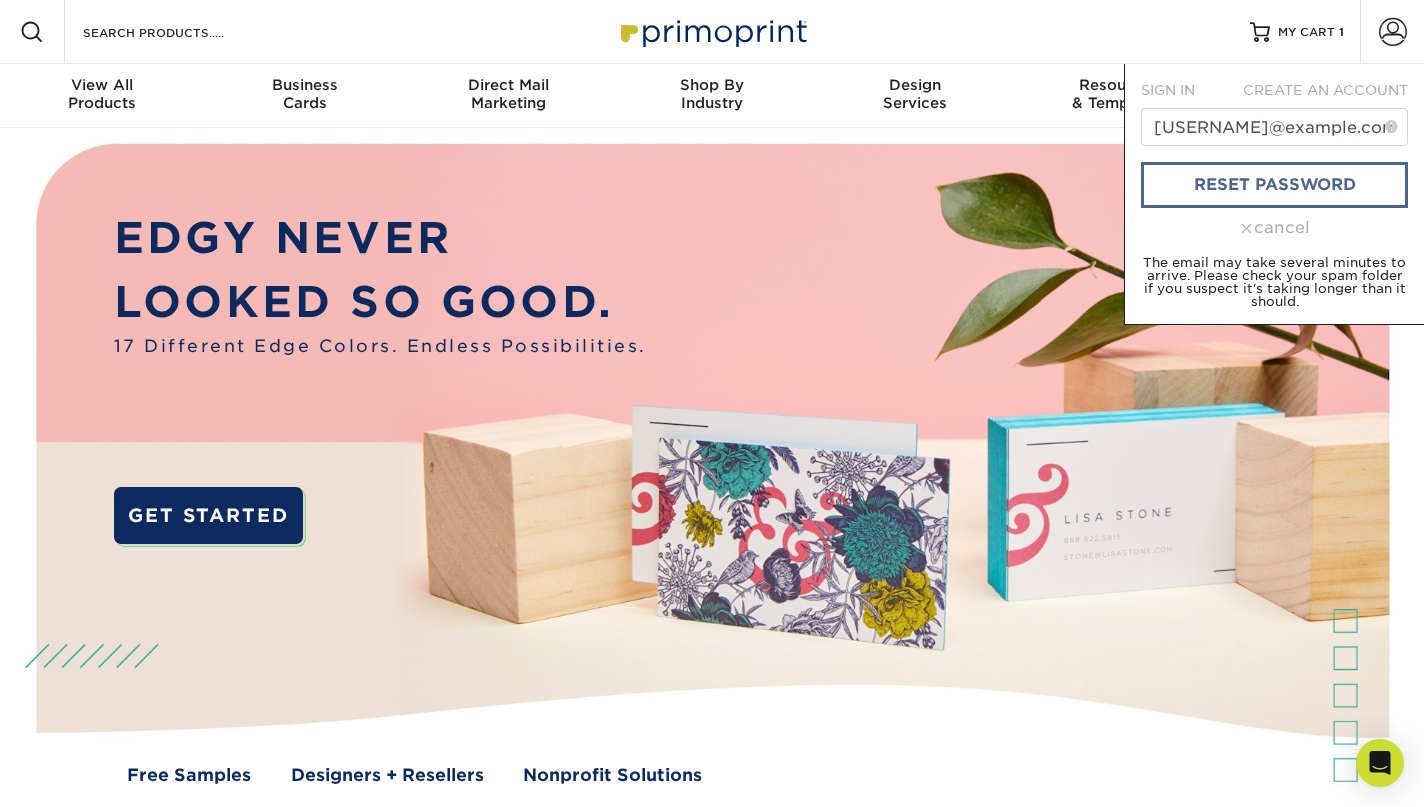 click on "reset password" at bounding box center (1274, 185) 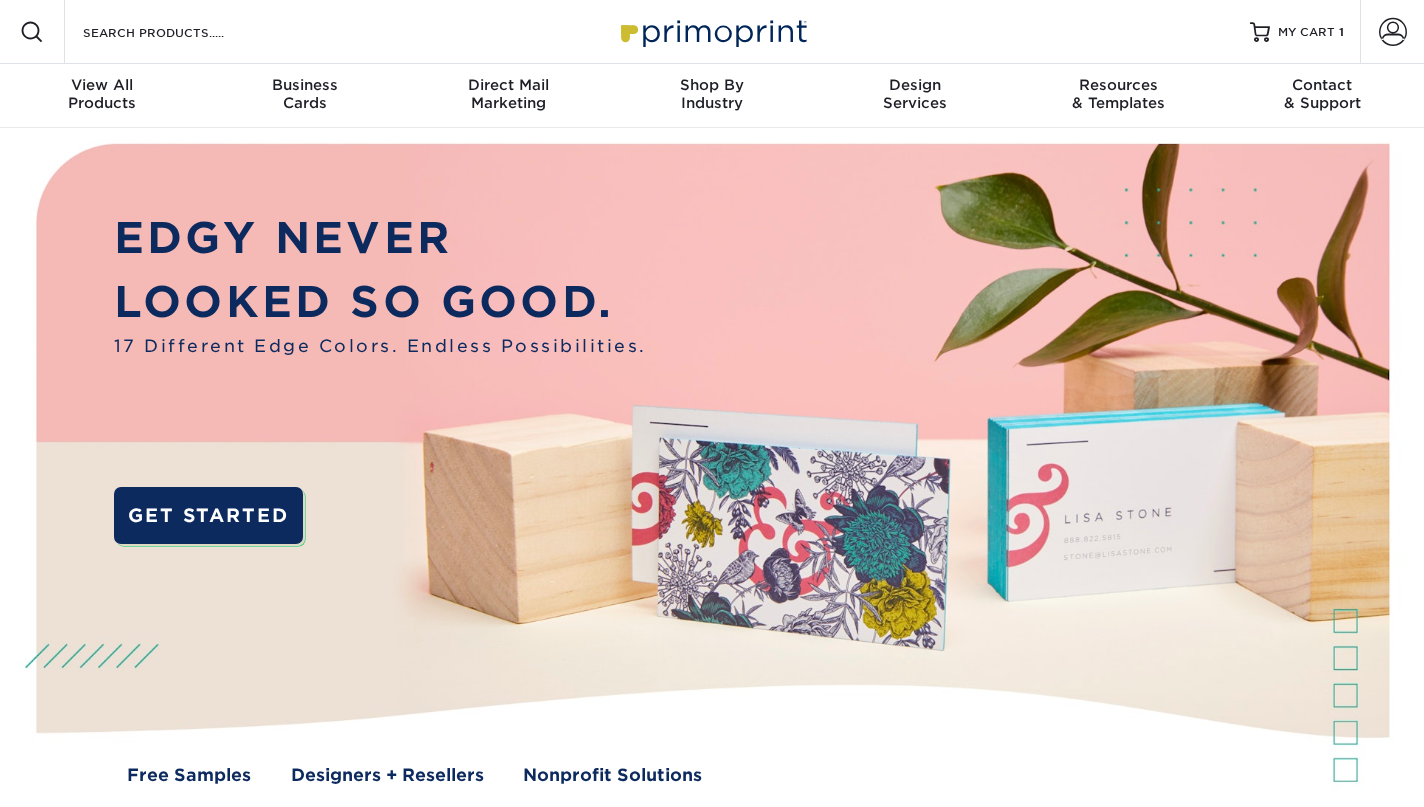scroll, scrollTop: 0, scrollLeft: 0, axis: both 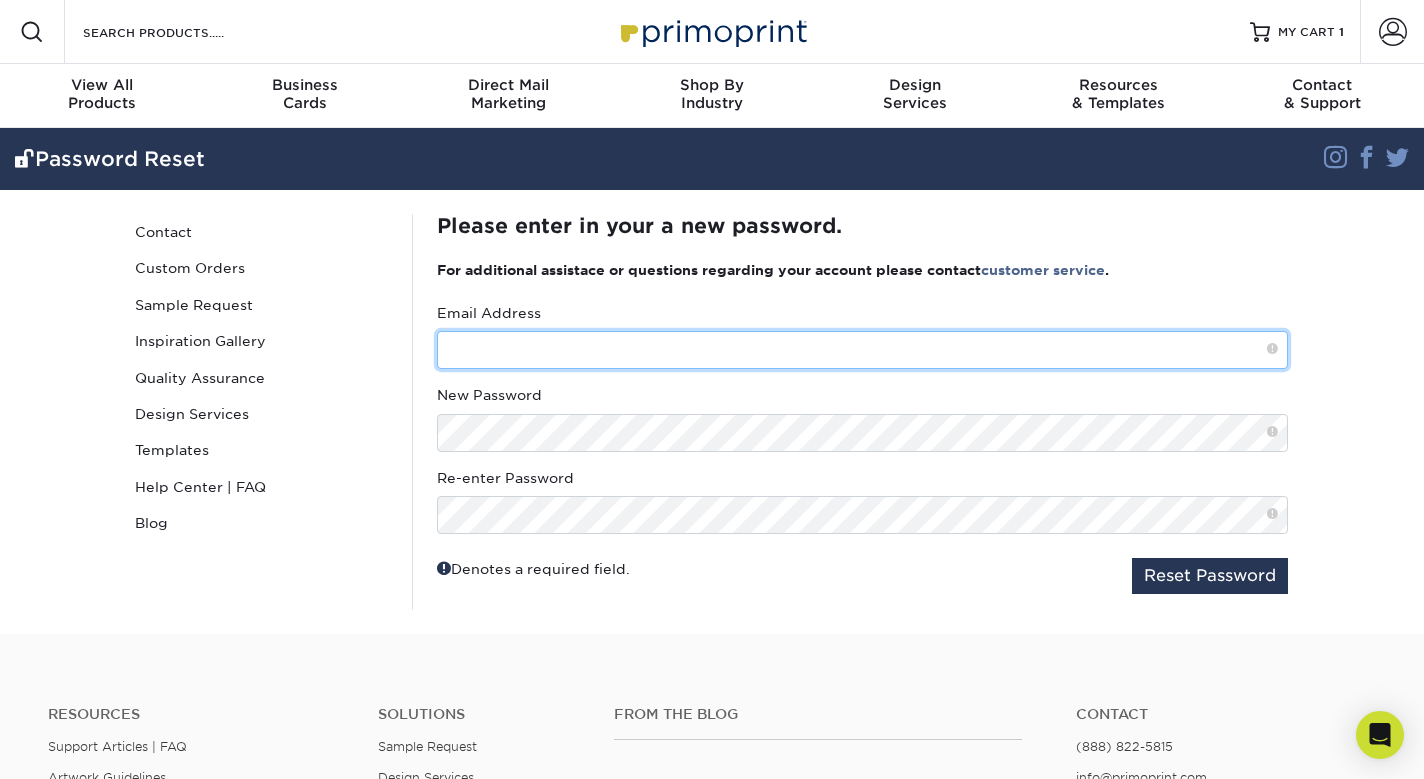 click at bounding box center (862, 350) 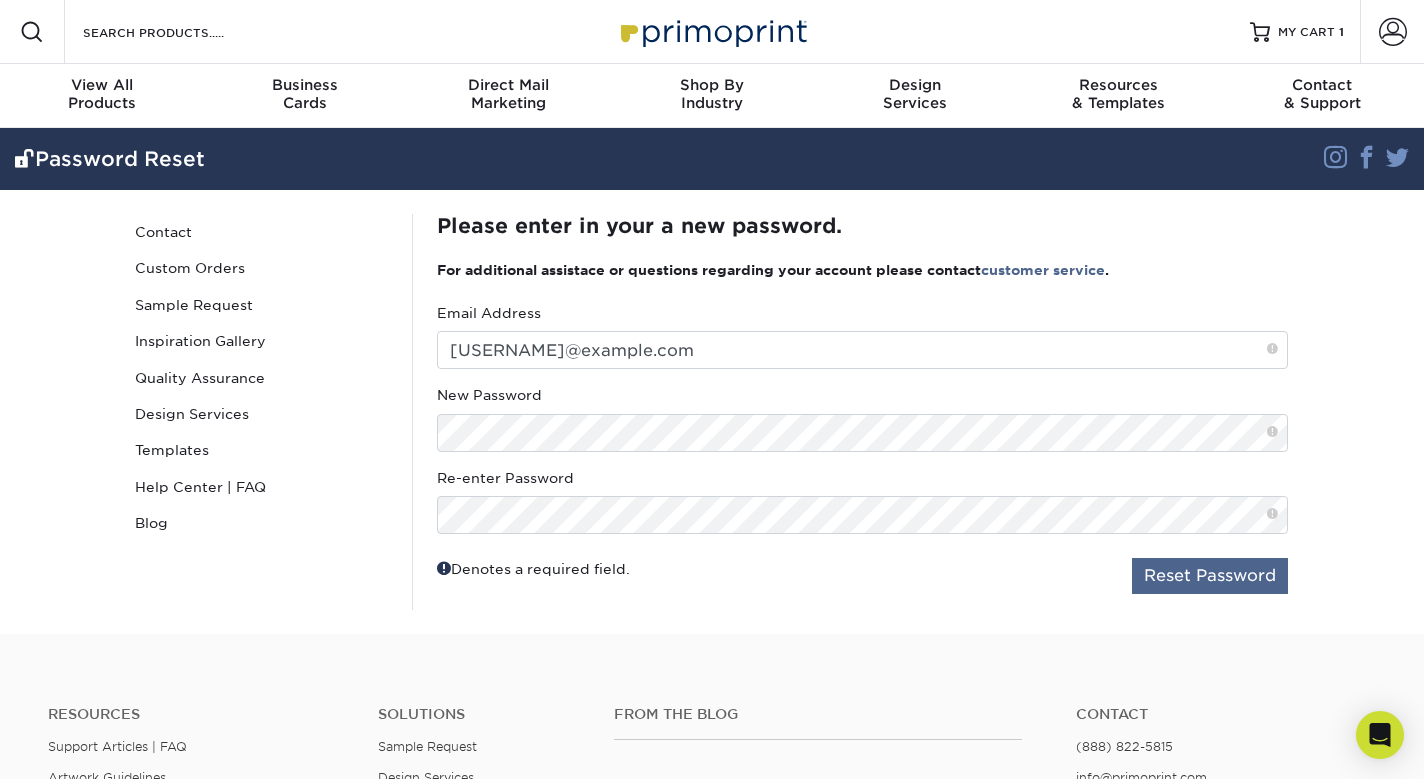 click on "Reset Password" at bounding box center [1210, 576] 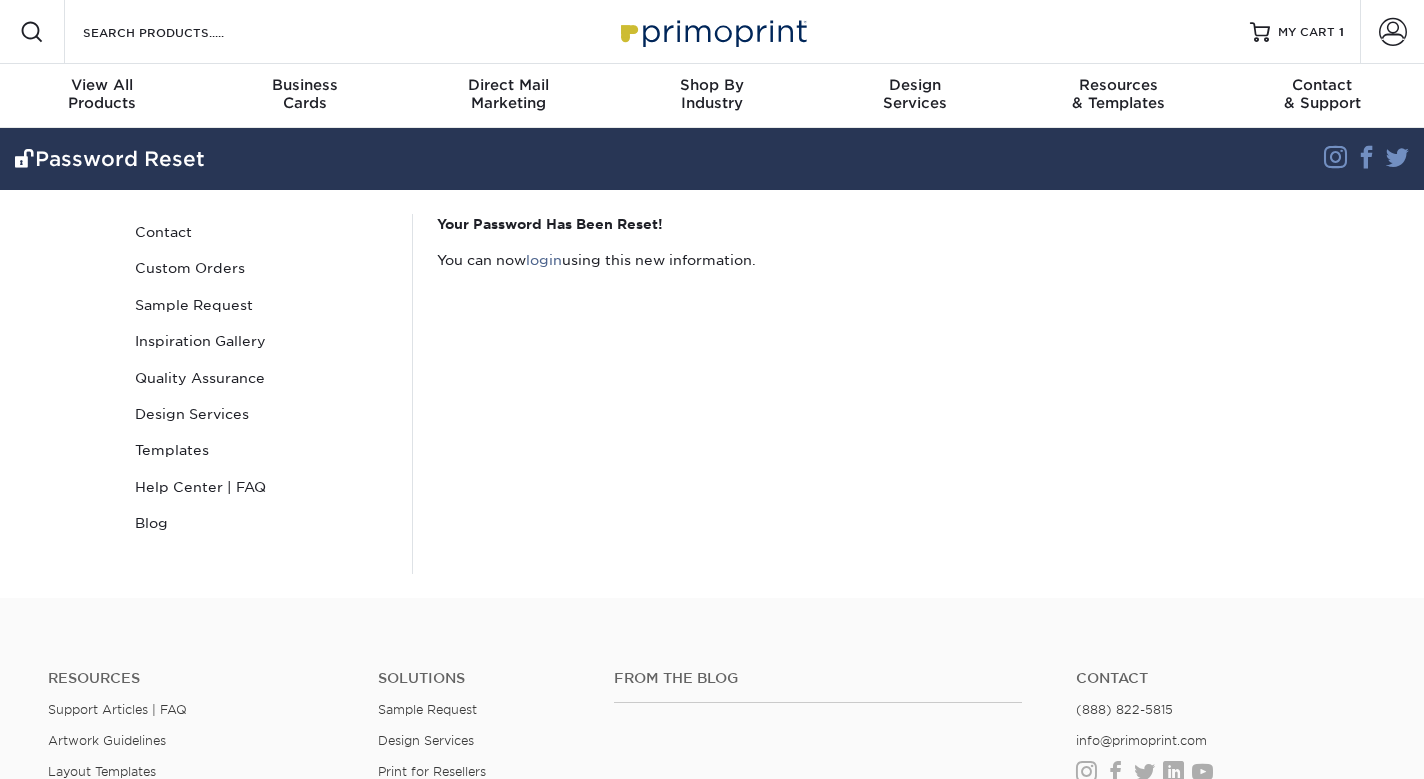 scroll, scrollTop: 0, scrollLeft: 0, axis: both 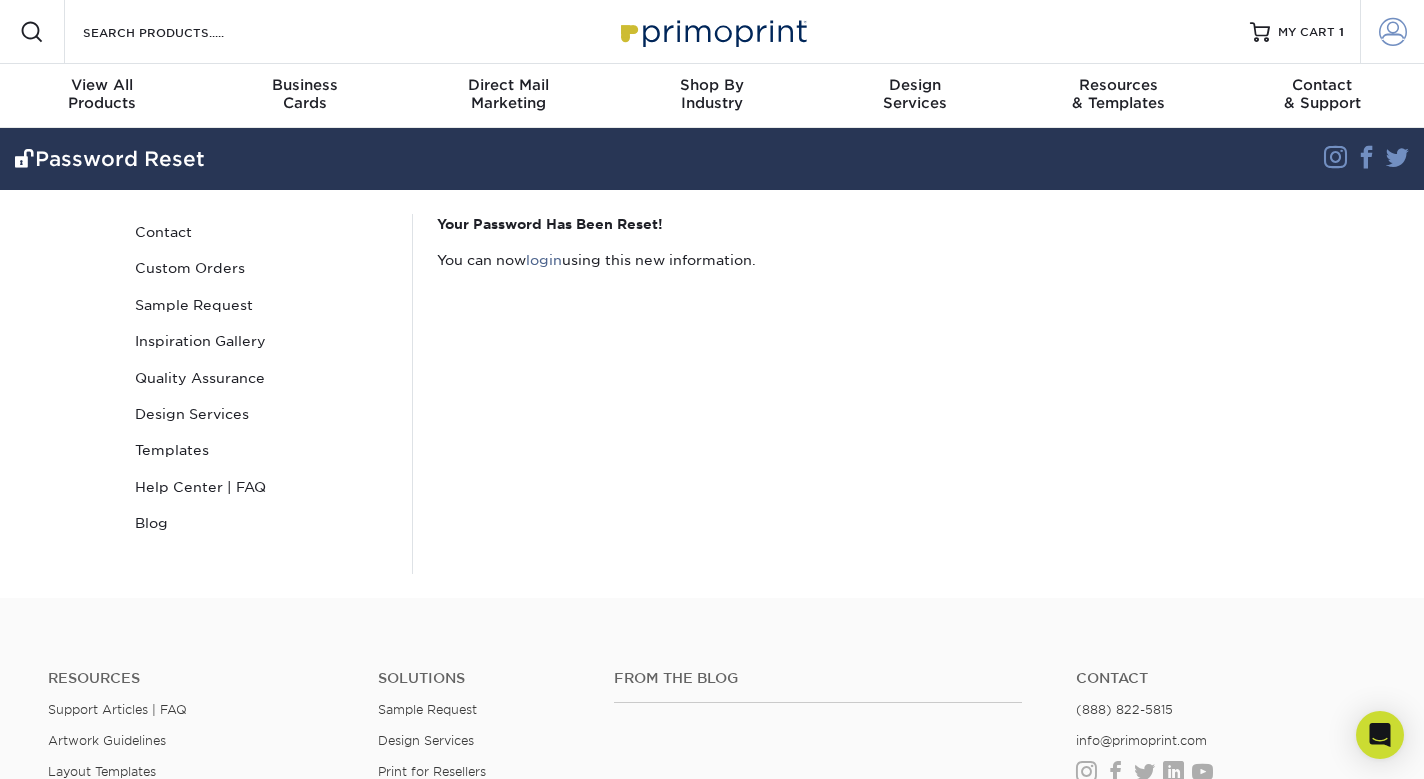 click at bounding box center [1393, 32] 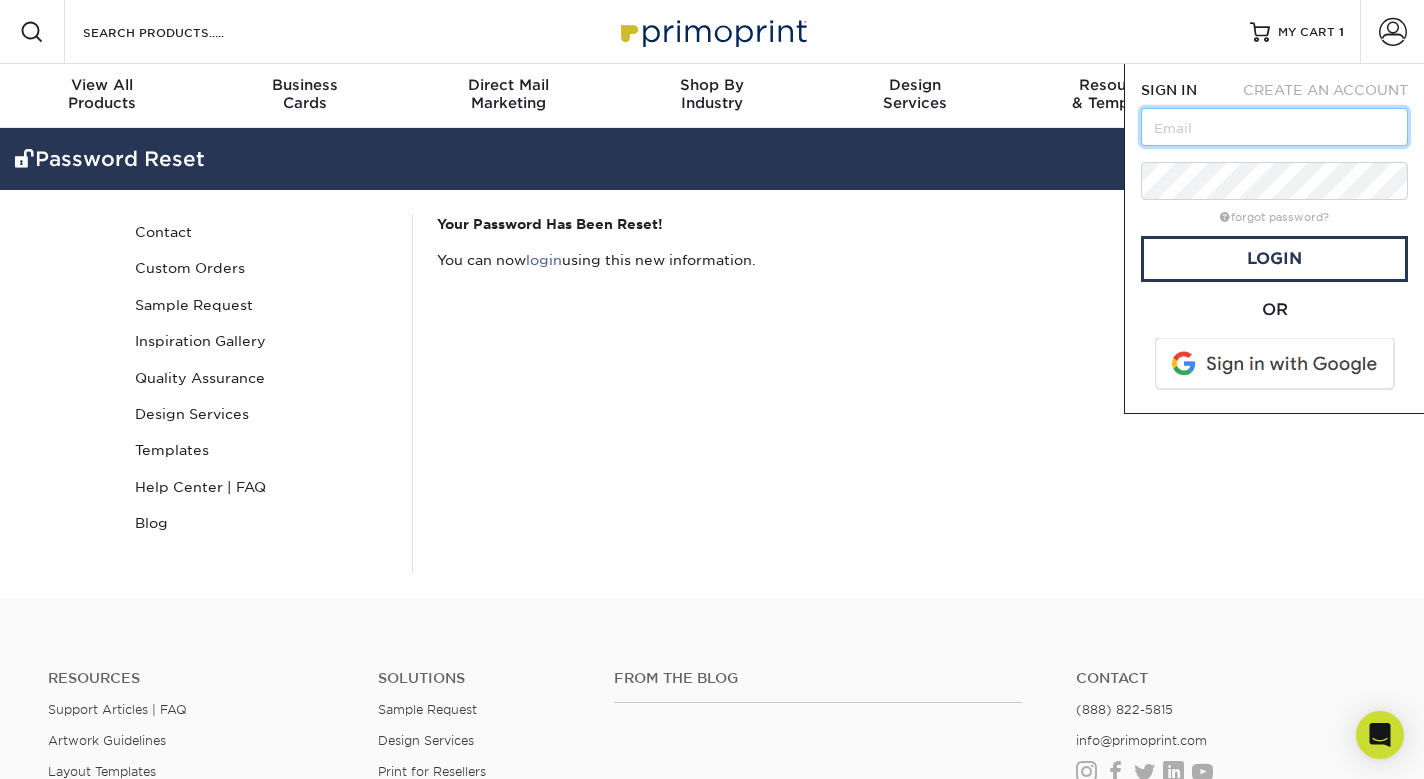 type on "[USERNAME]@example.com" 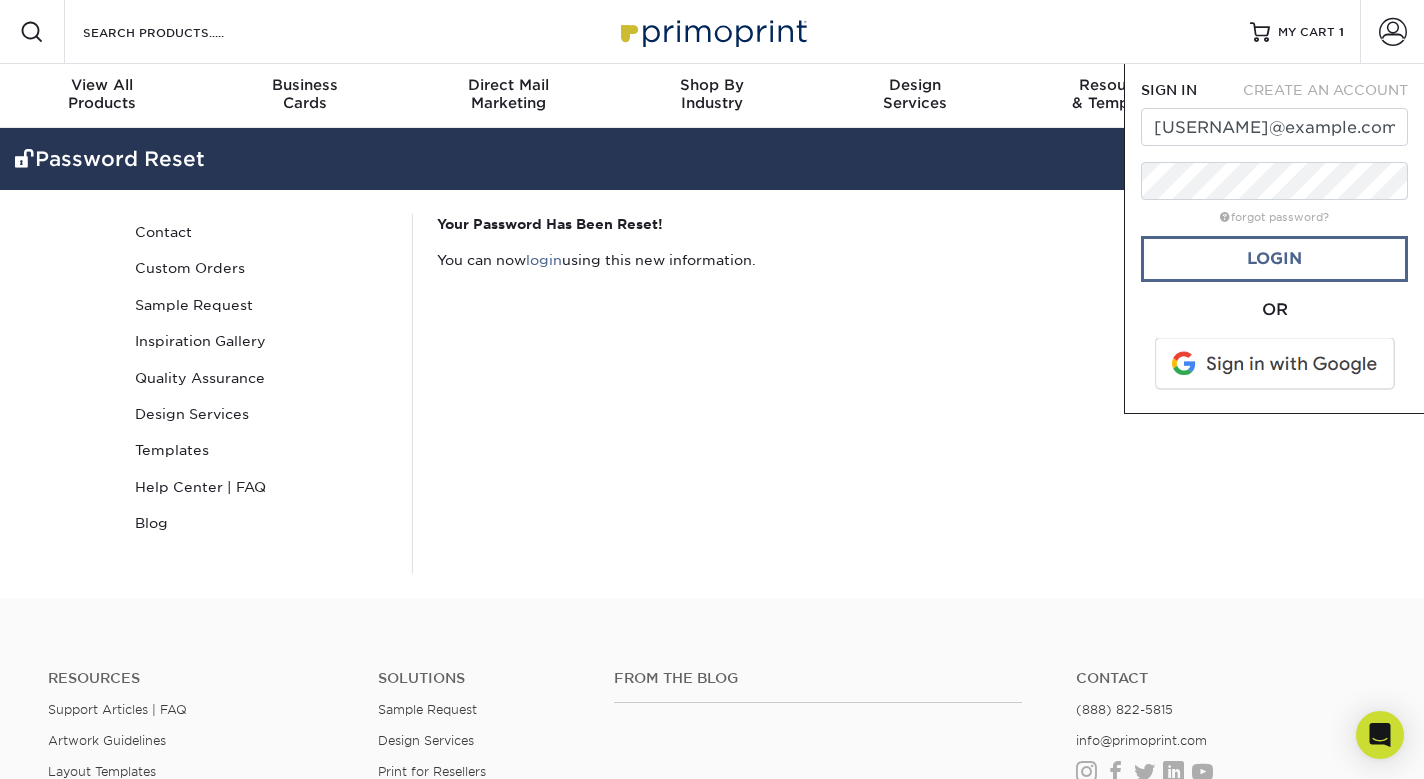 click on "Login" at bounding box center (1274, 259) 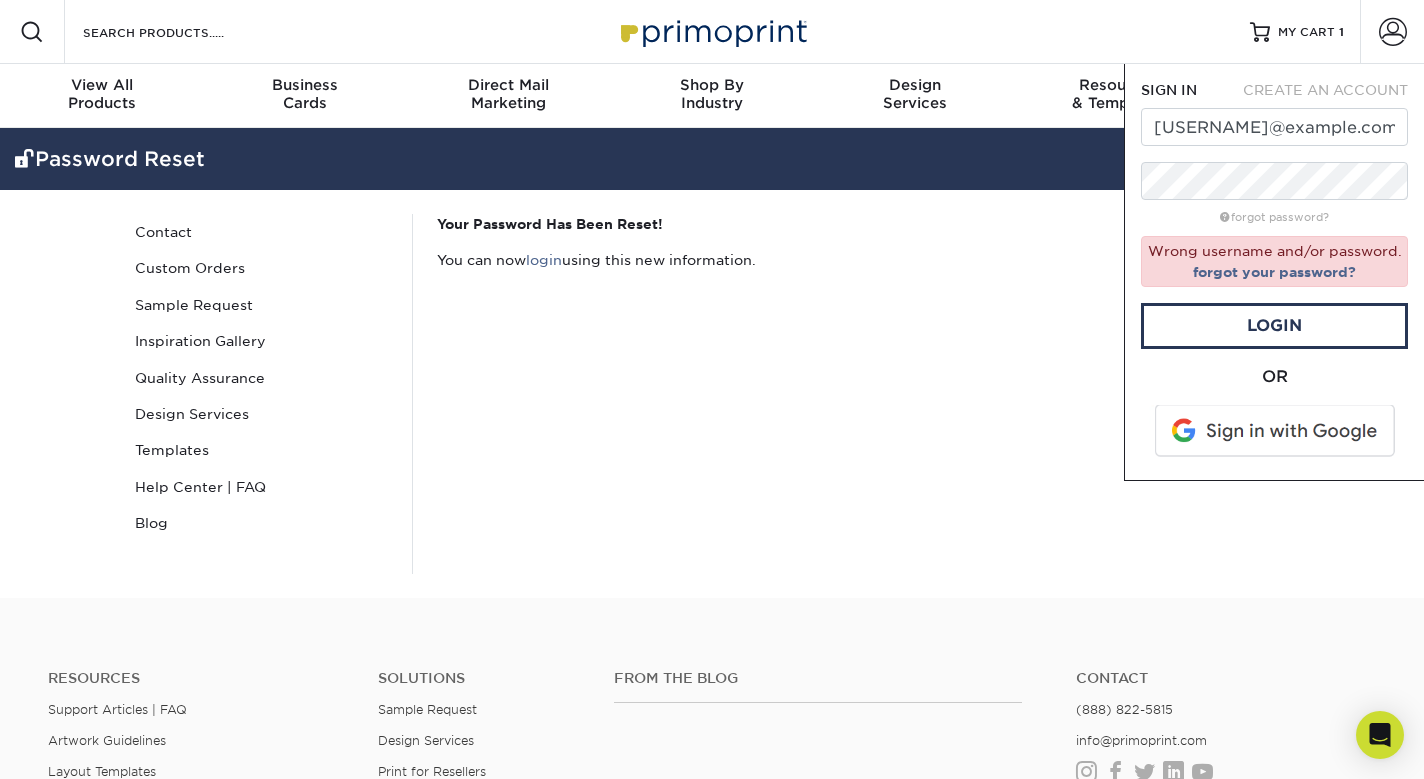 click on "Your Password Has Been Reset!
You can now  login  using this new information." at bounding box center (862, 394) 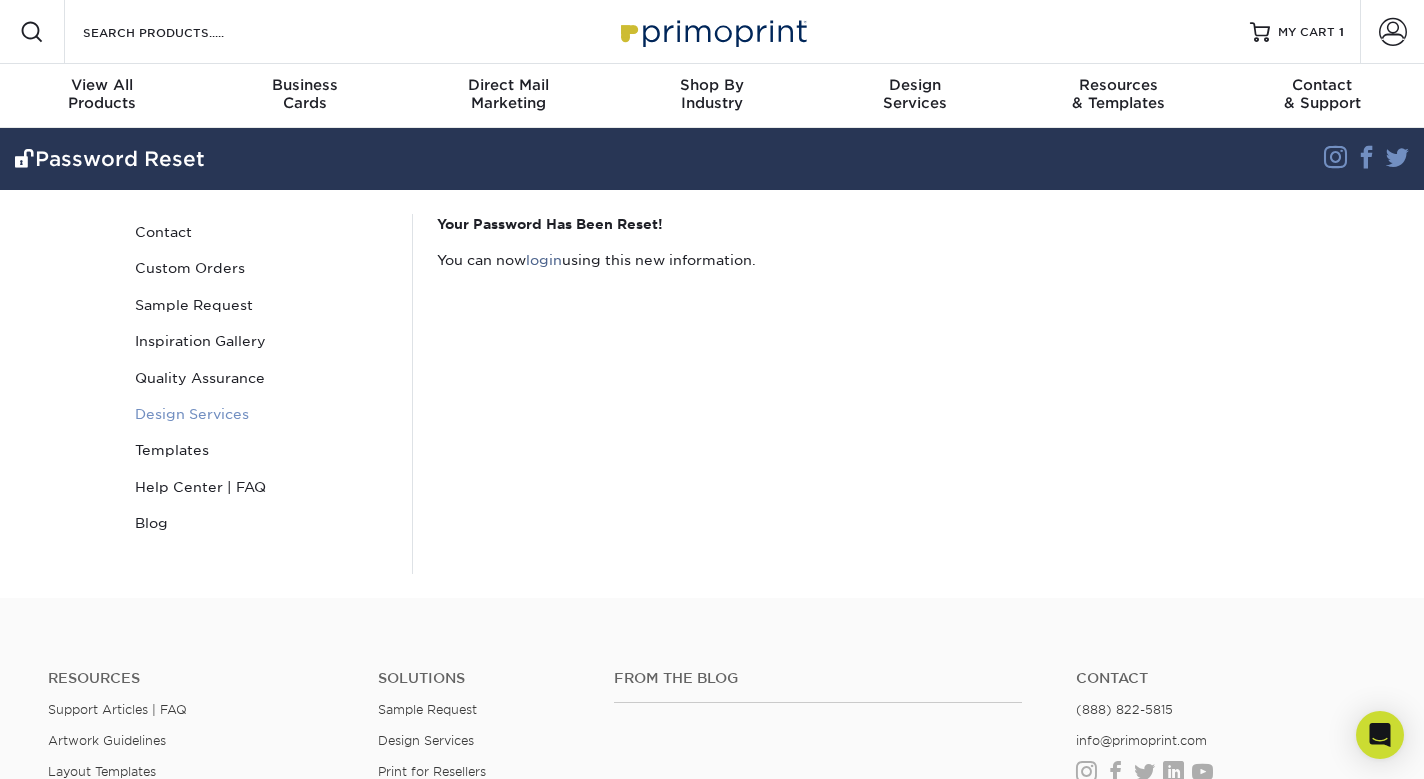 click on "Design Services" at bounding box center (262, 414) 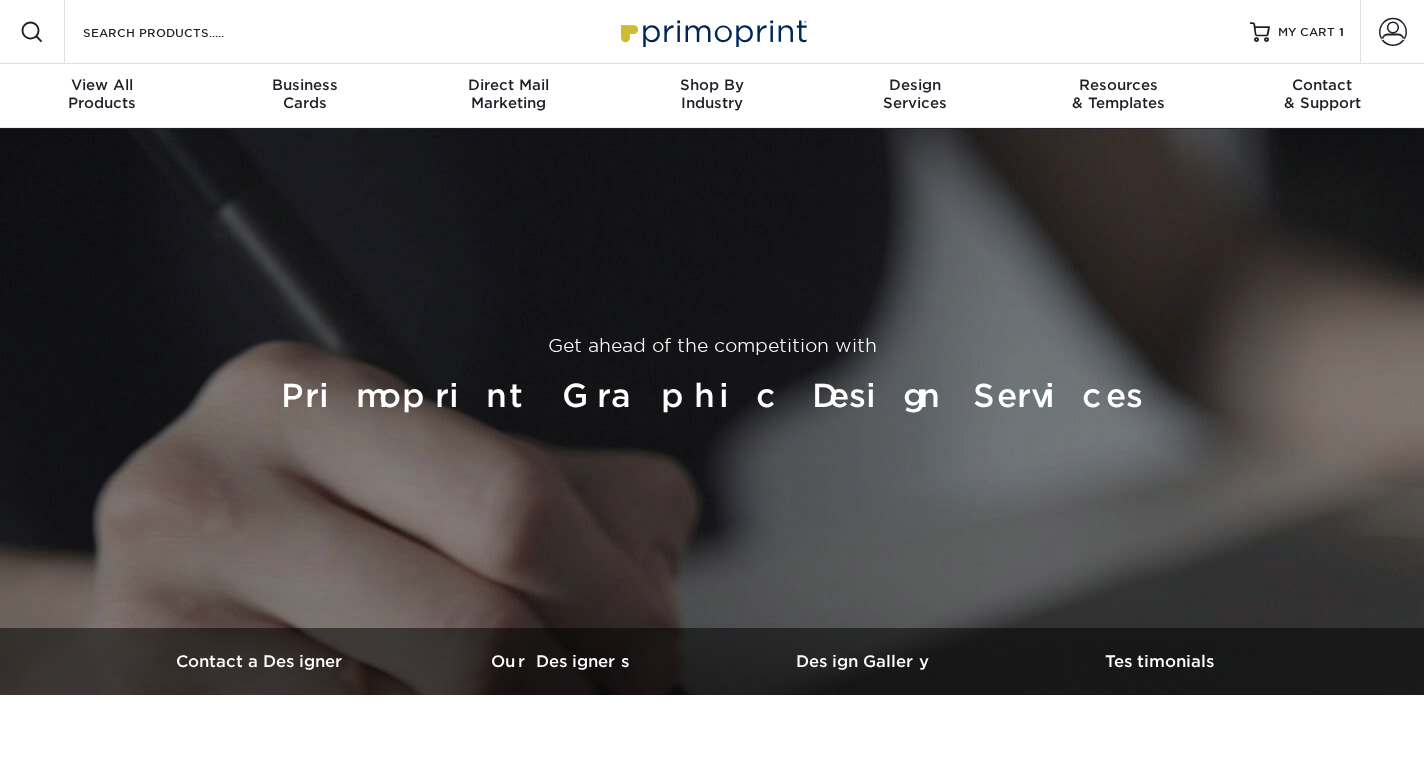 scroll, scrollTop: 0, scrollLeft: 0, axis: both 